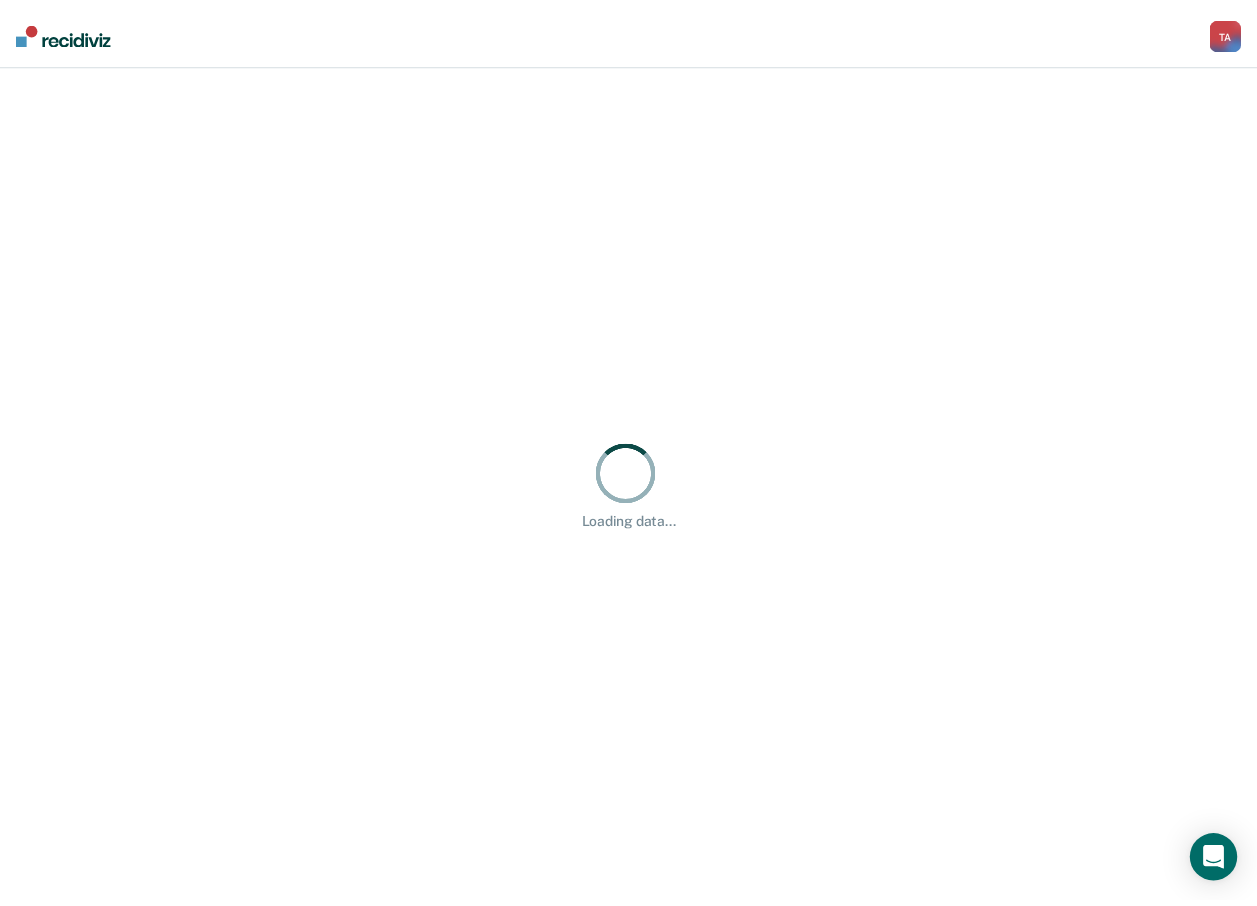 scroll, scrollTop: 0, scrollLeft: 0, axis: both 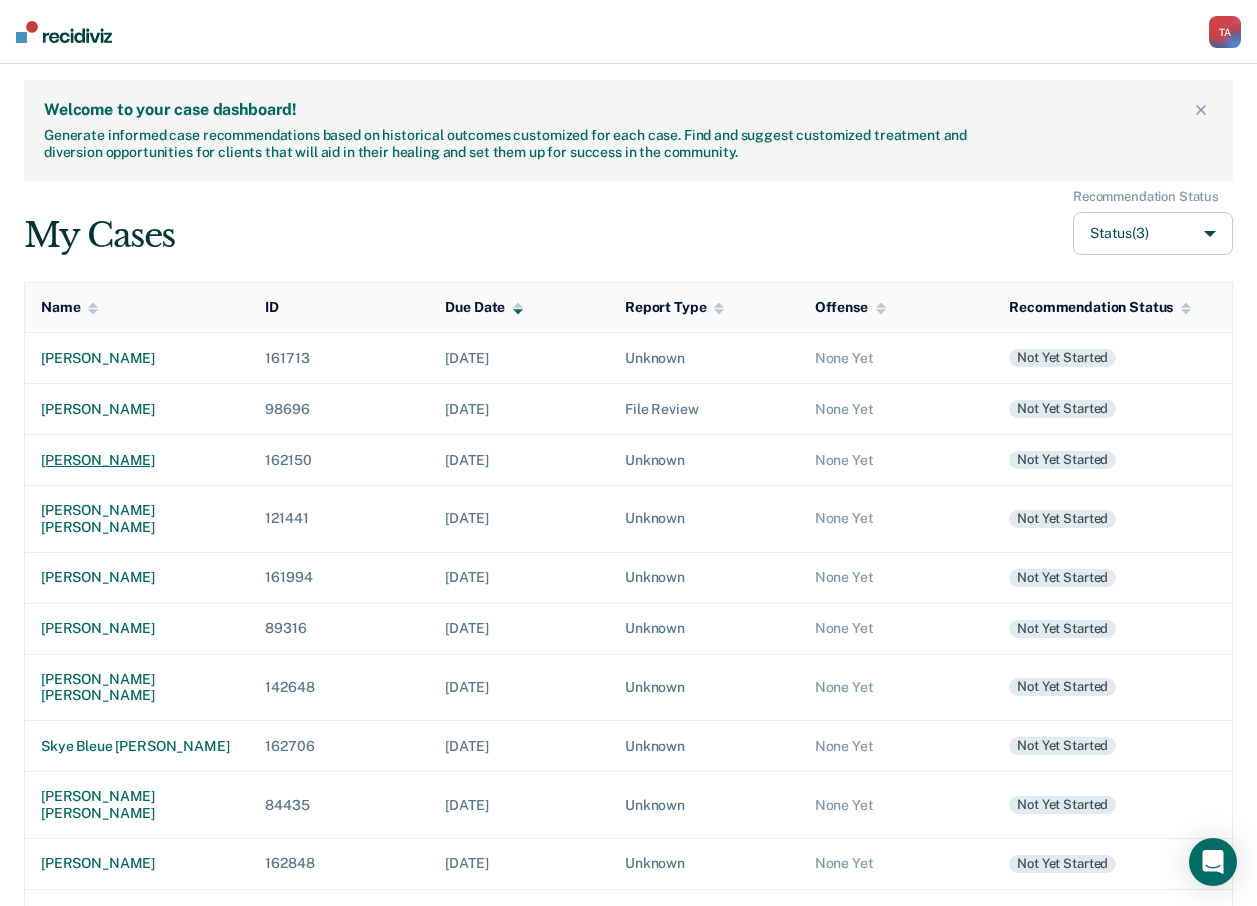 click on "[PERSON_NAME]" at bounding box center (137, 460) 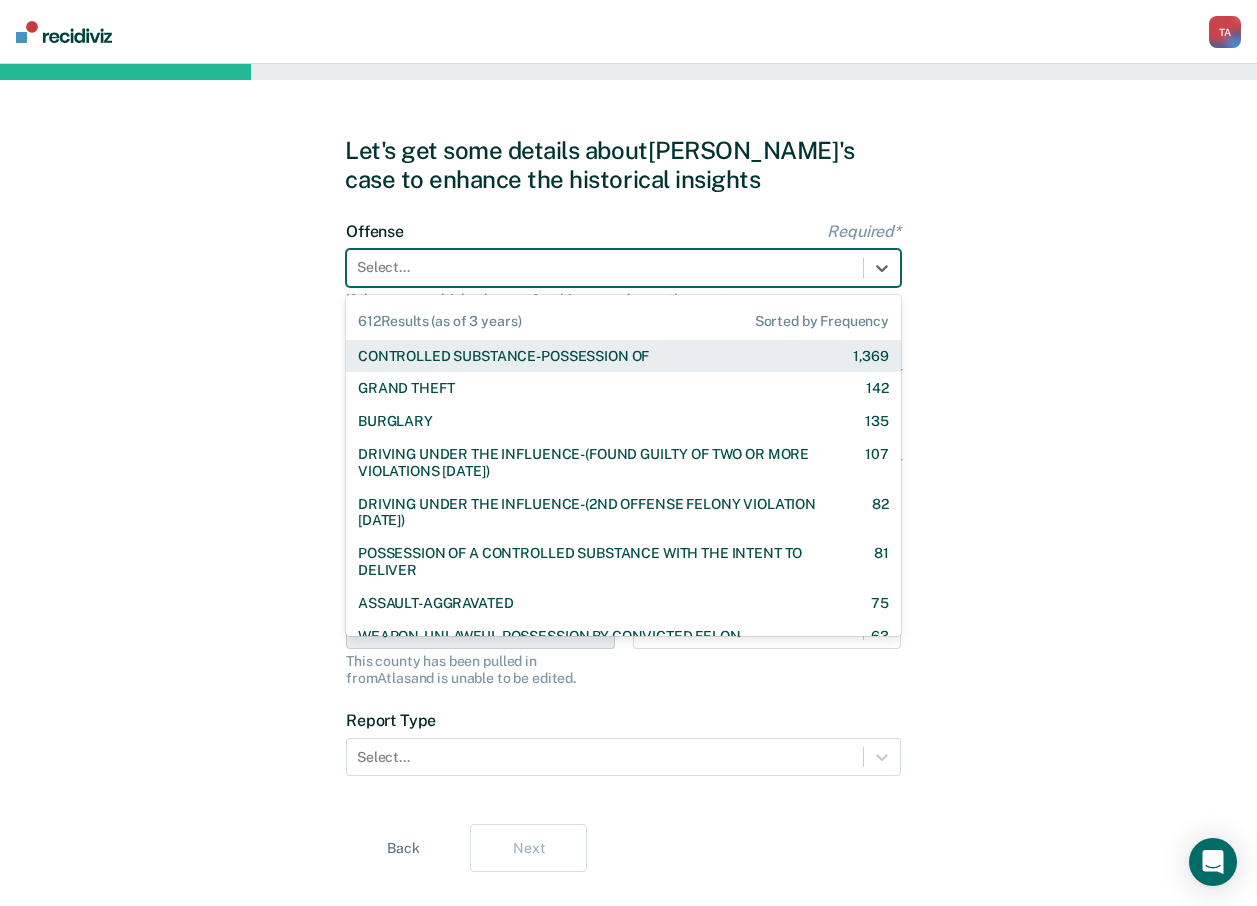 click at bounding box center (605, 267) 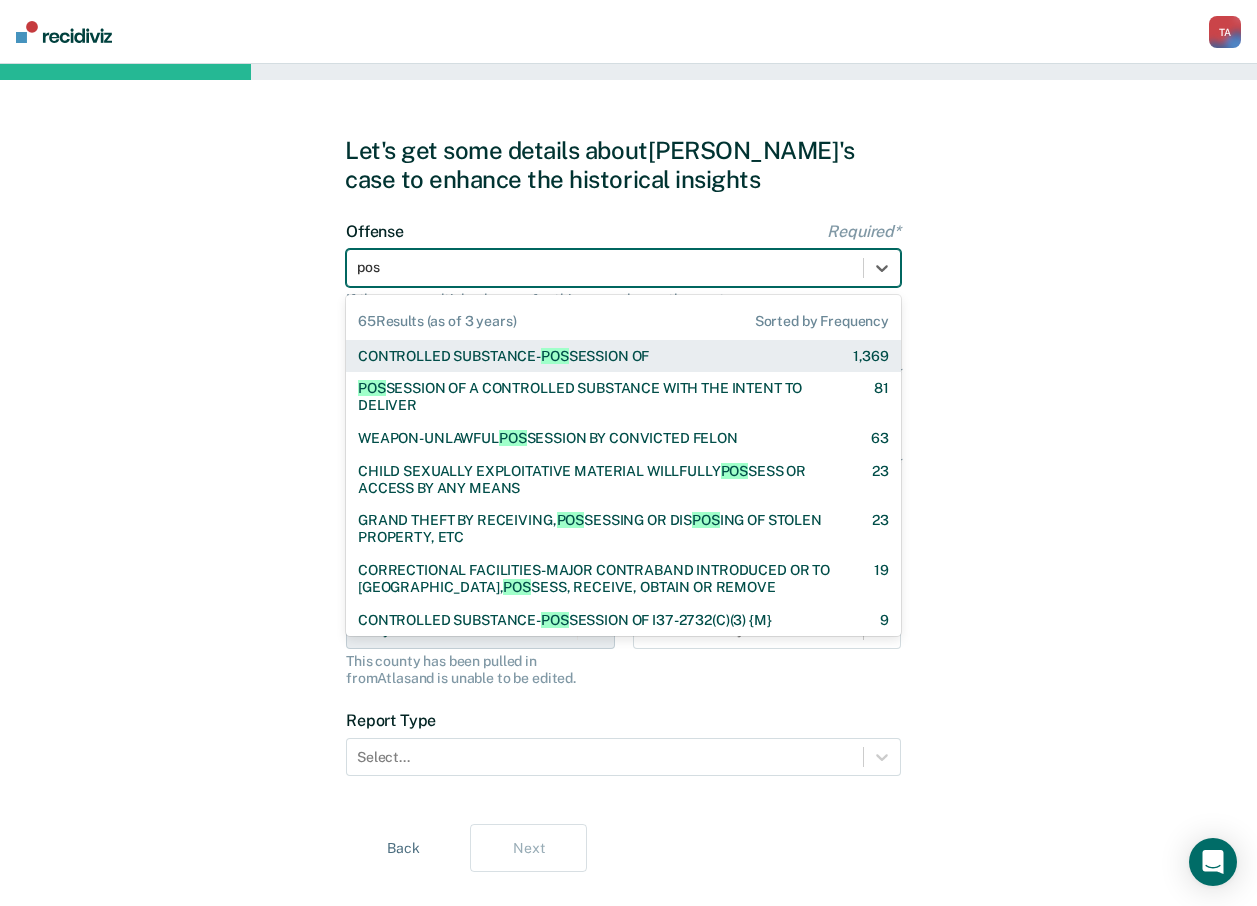 type on "poss" 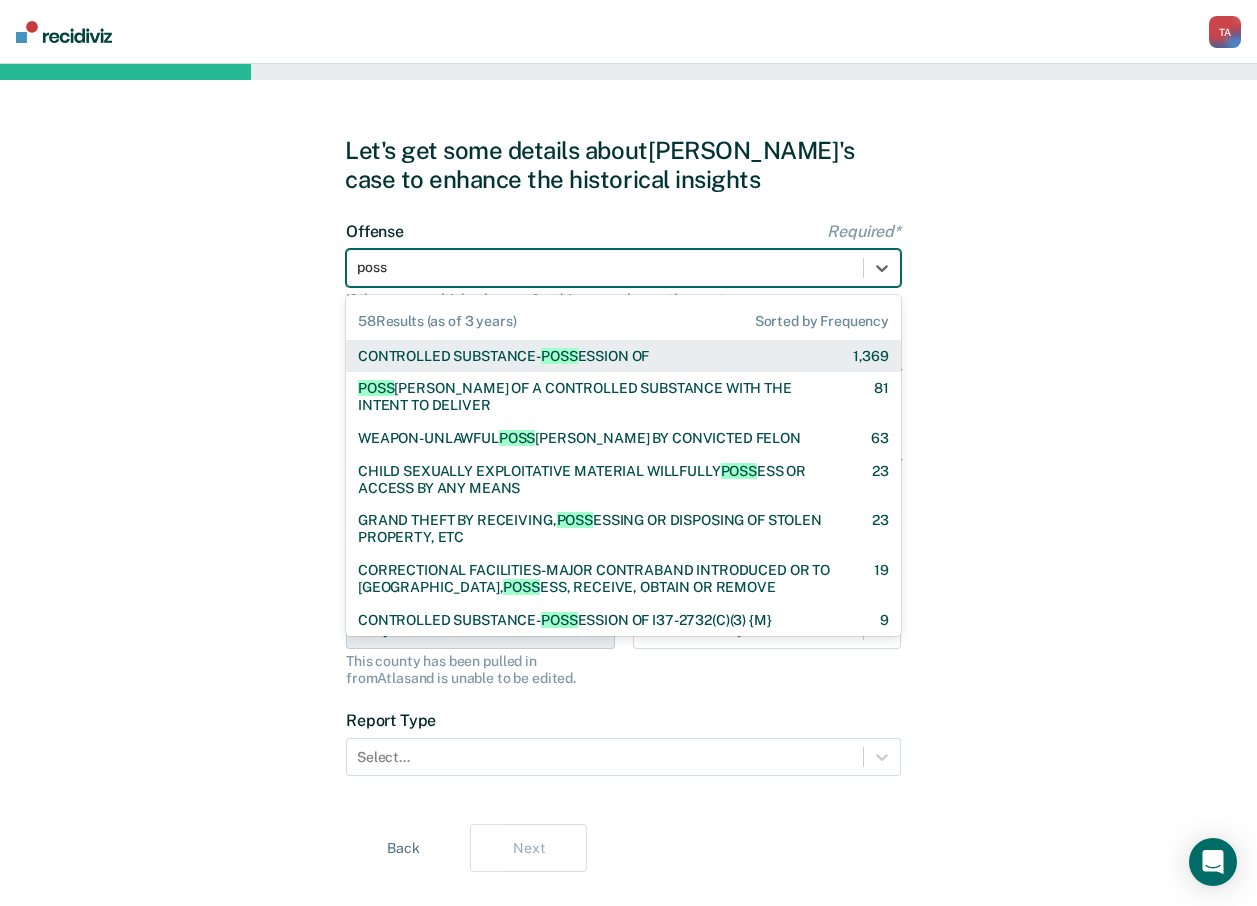 click on "CONTROLLED SUBSTANCE- POSS ESSION OF" at bounding box center [503, 356] 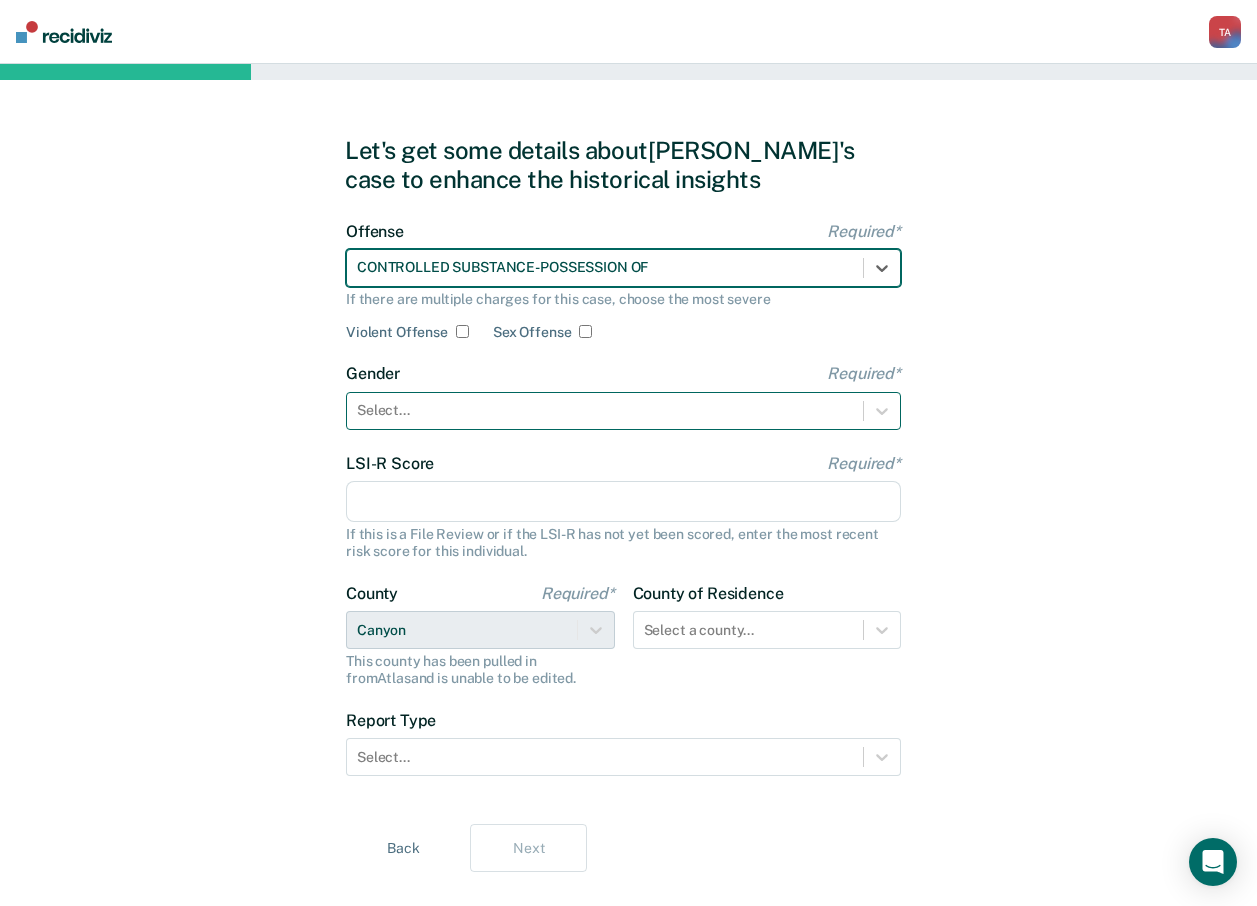 click at bounding box center (605, 410) 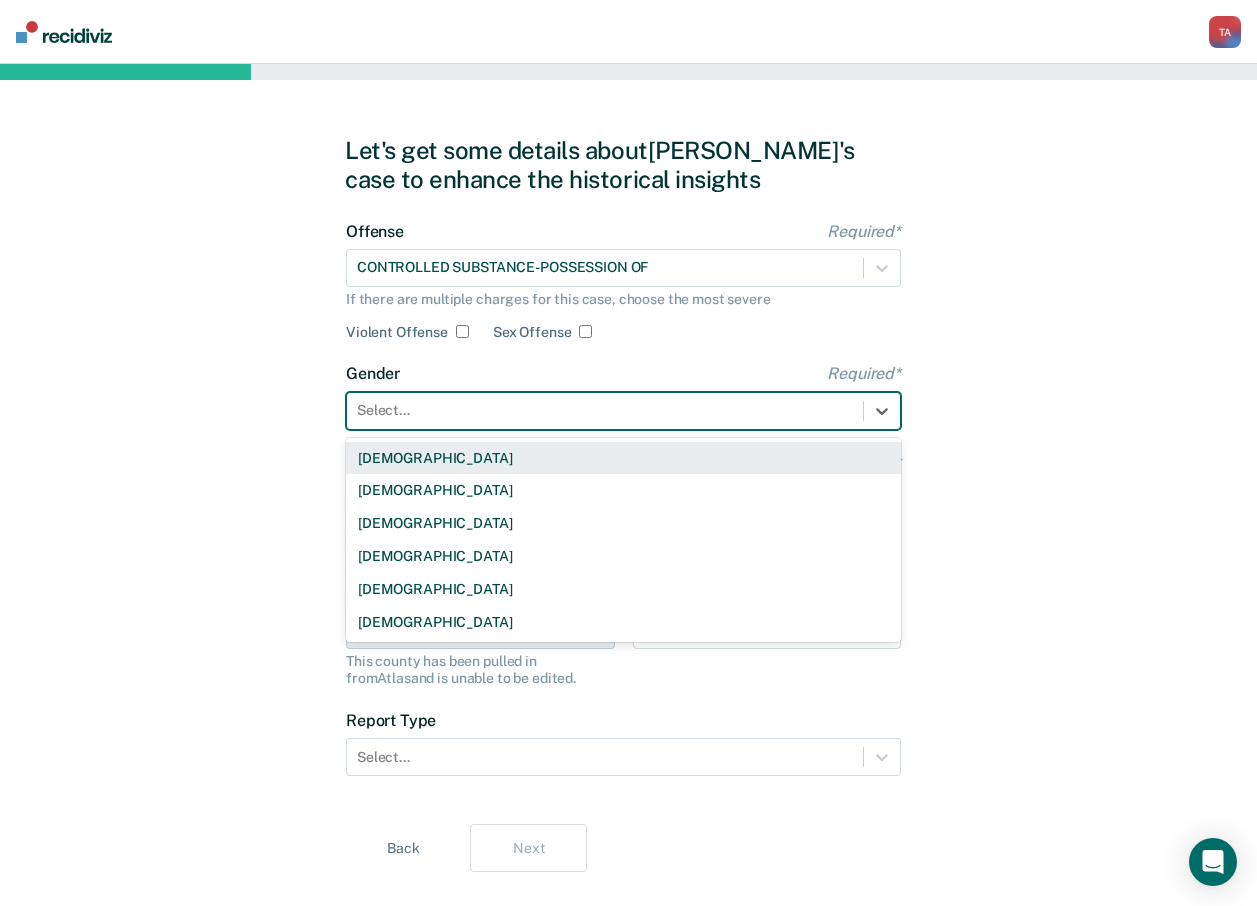 click on "[DEMOGRAPHIC_DATA]" at bounding box center [623, 458] 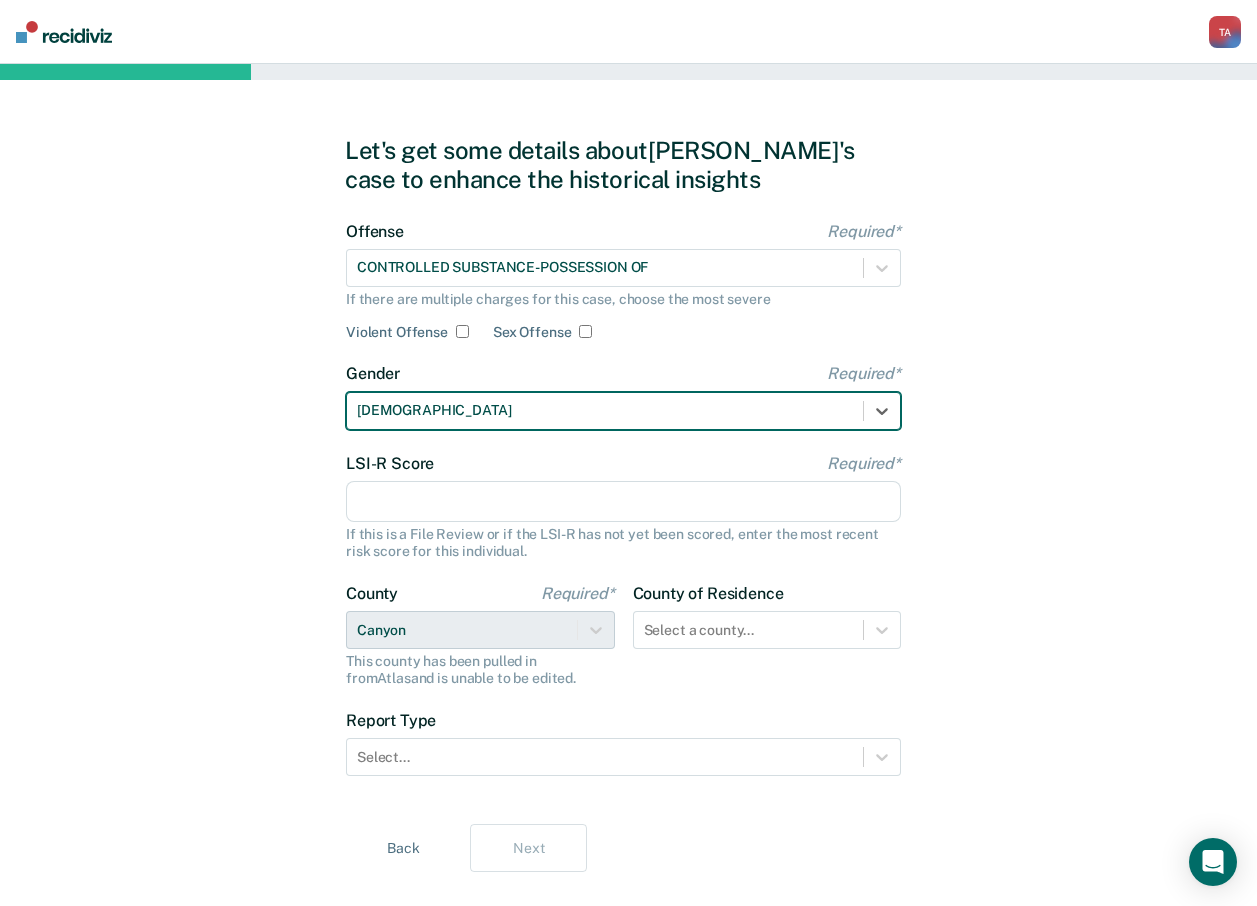 click on "LSI-R Score  Required*" at bounding box center [623, 502] 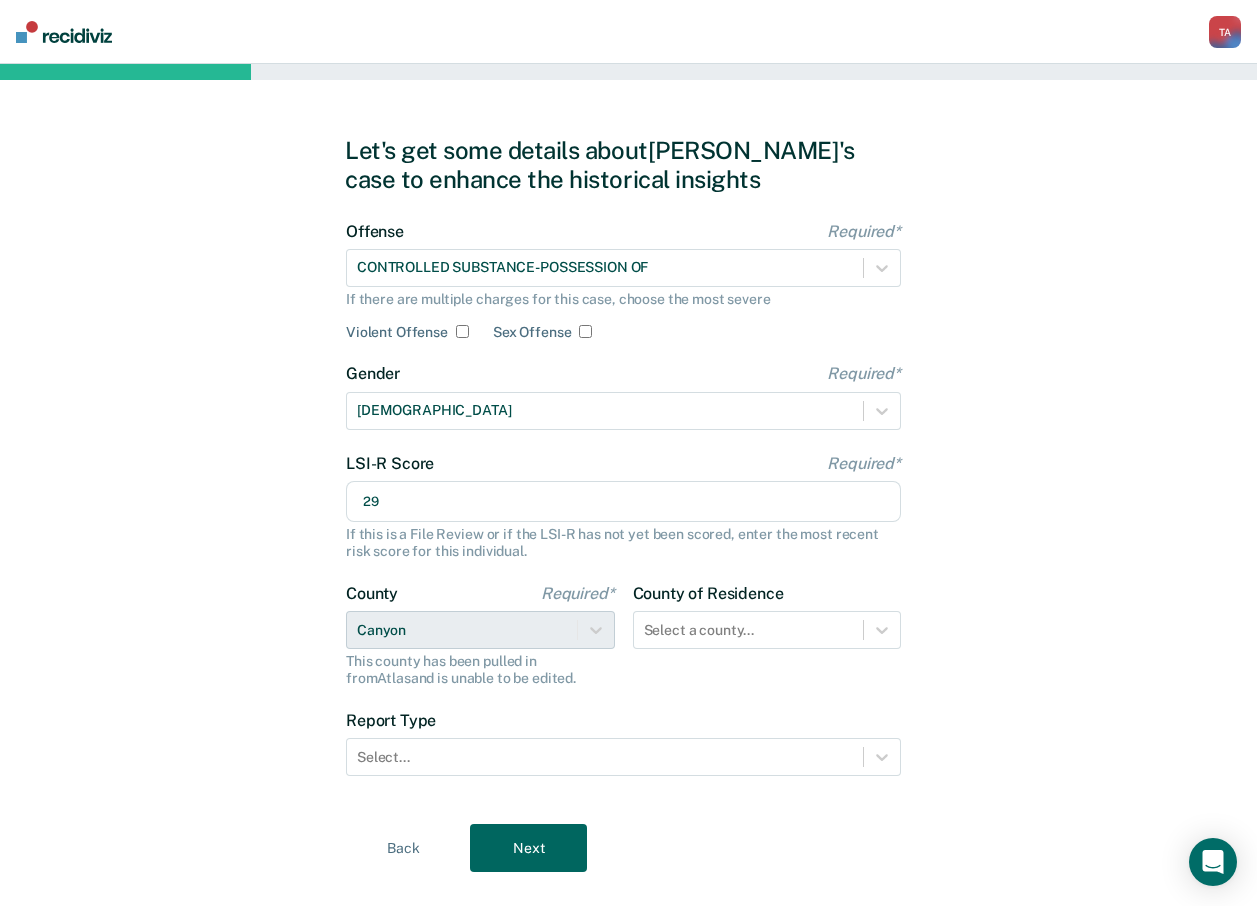 type on "29" 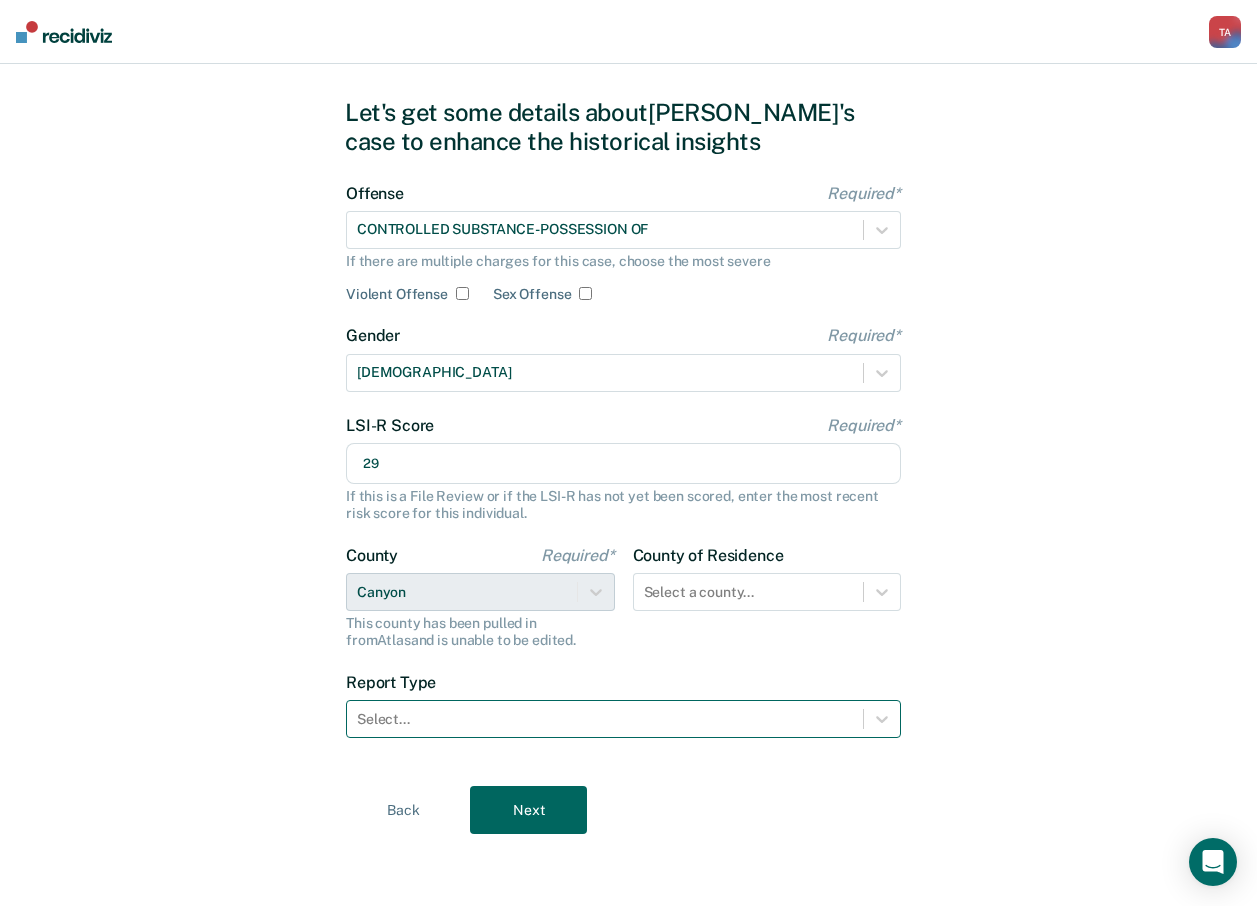 click at bounding box center (605, 719) 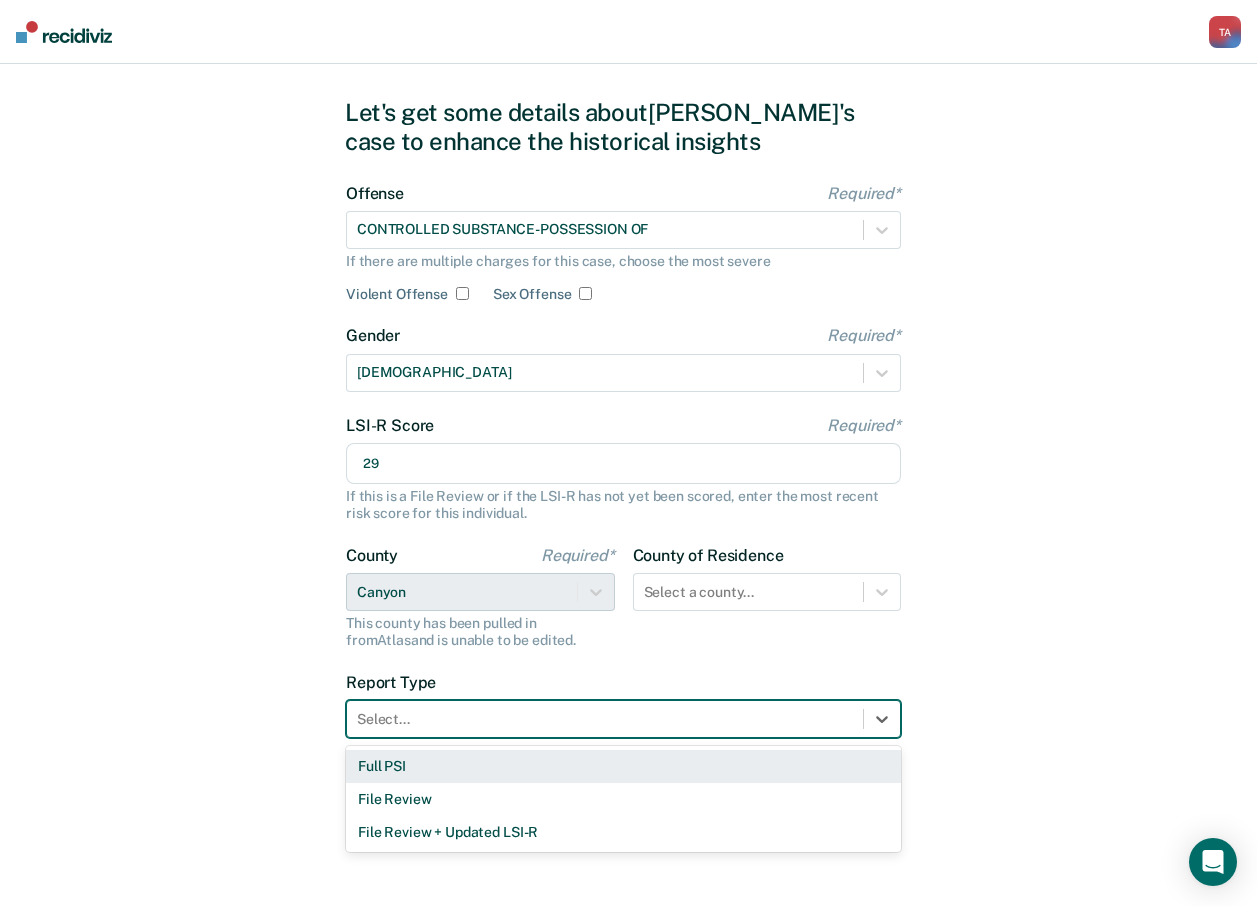 click on "Full PSI" at bounding box center (623, 766) 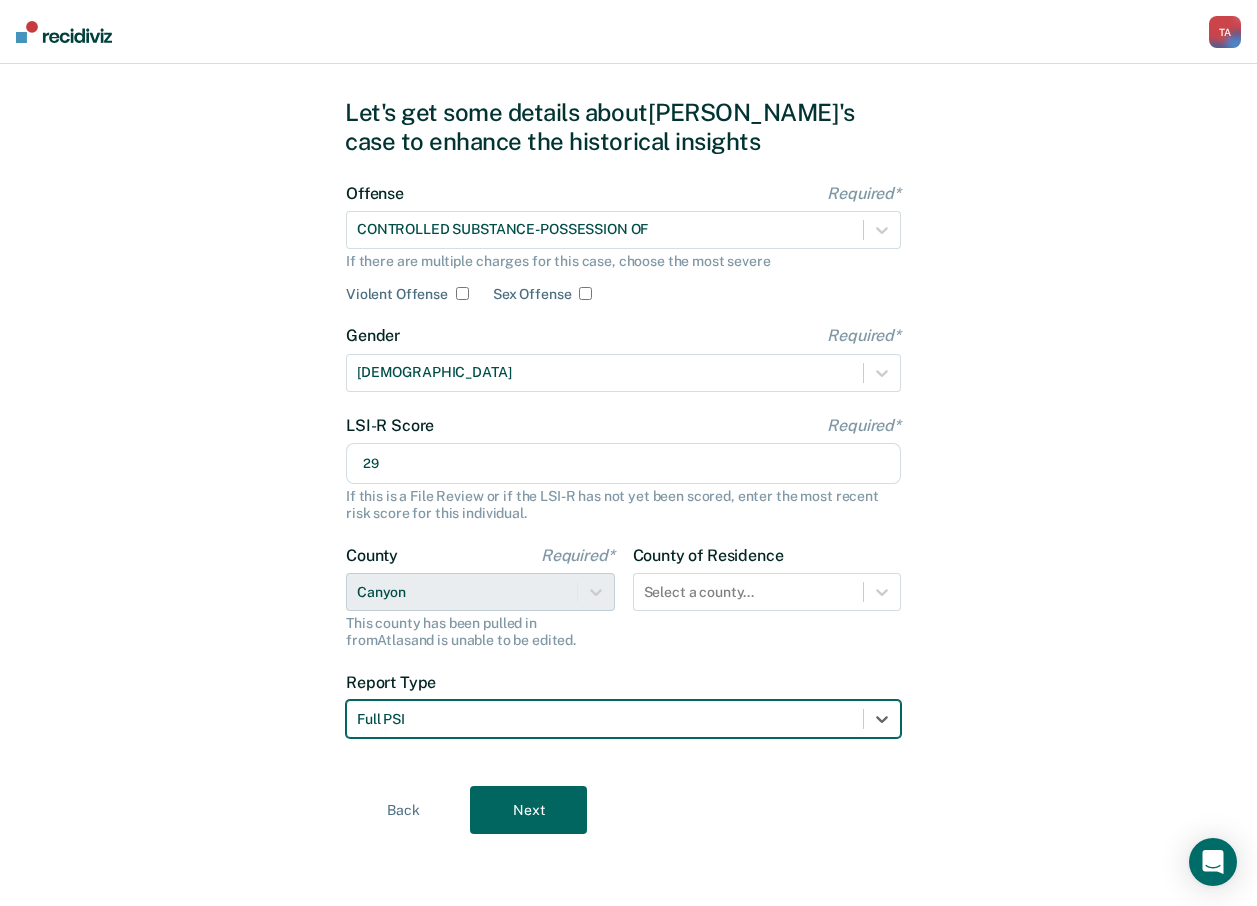 click on "Next" at bounding box center [528, 810] 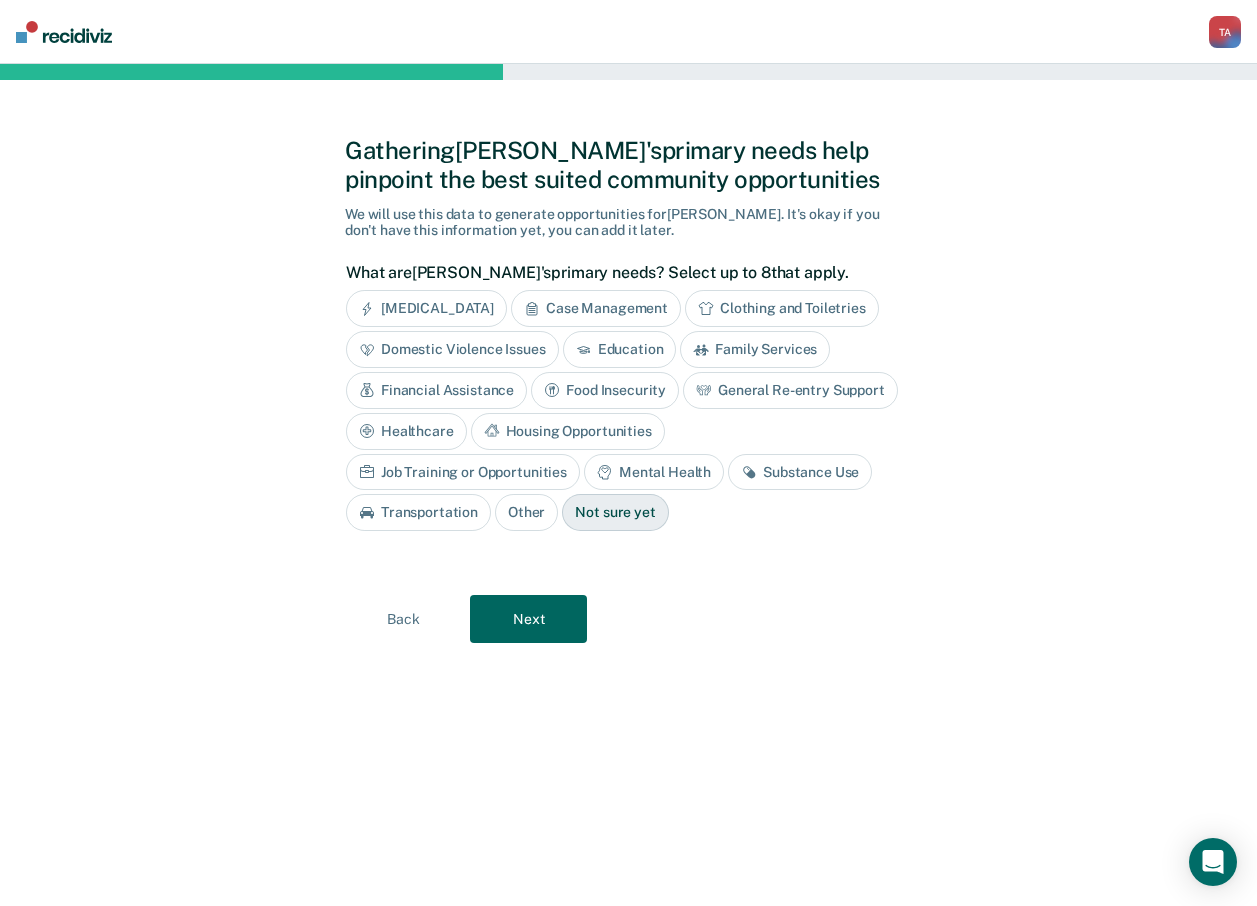 scroll, scrollTop: 0, scrollLeft: 0, axis: both 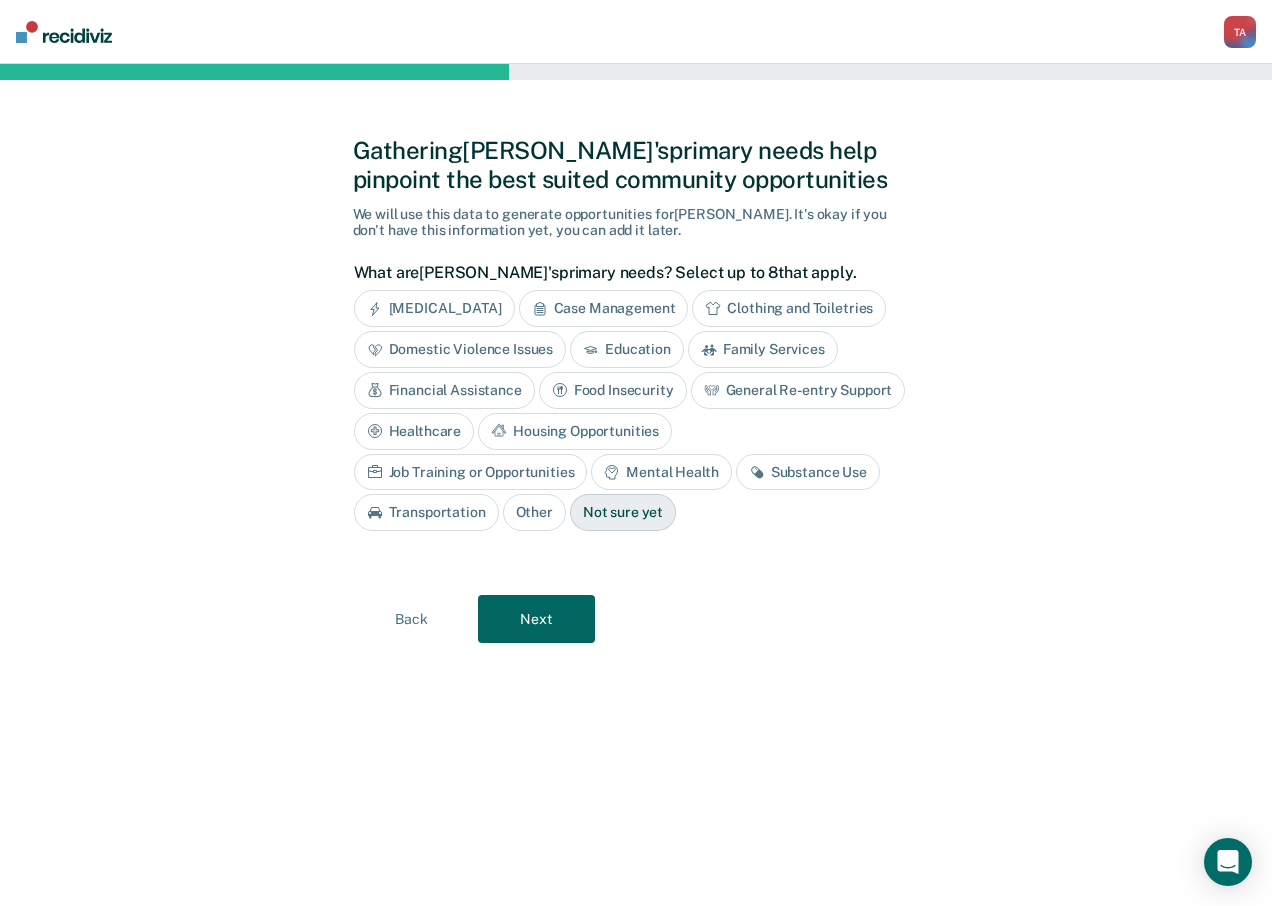 click on "Next" at bounding box center [536, 619] 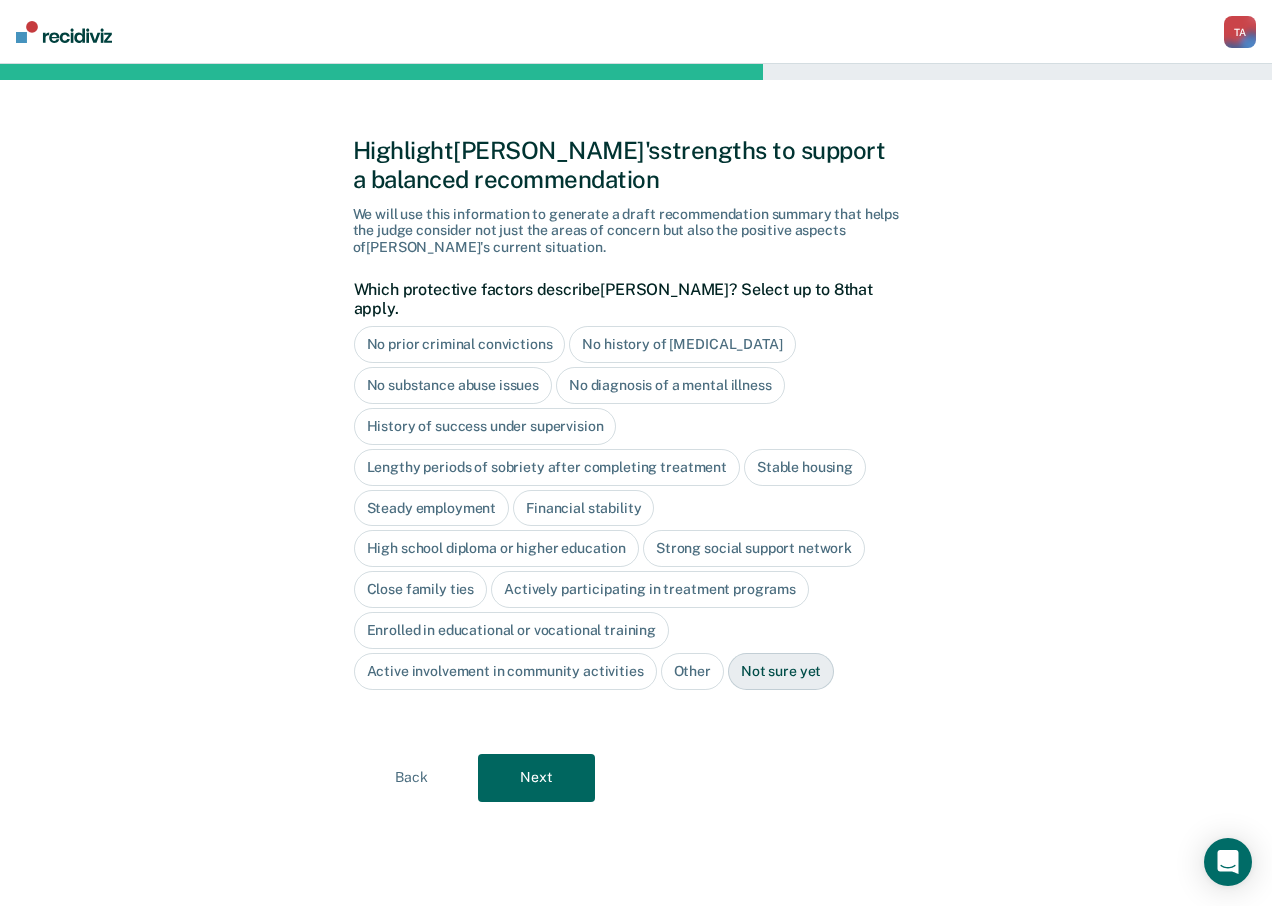 click on "Next" at bounding box center [536, 778] 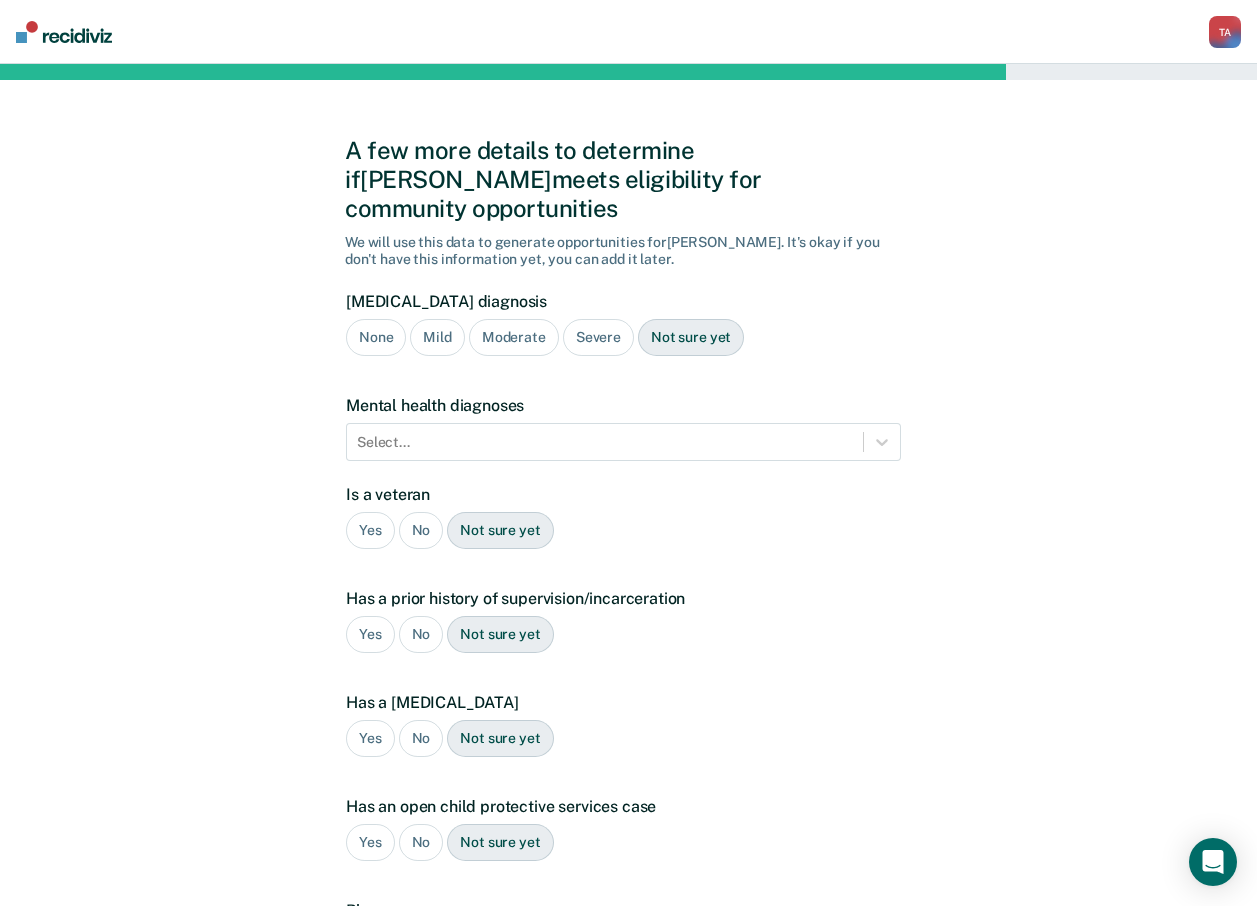 click on "Severe" at bounding box center (598, 337) 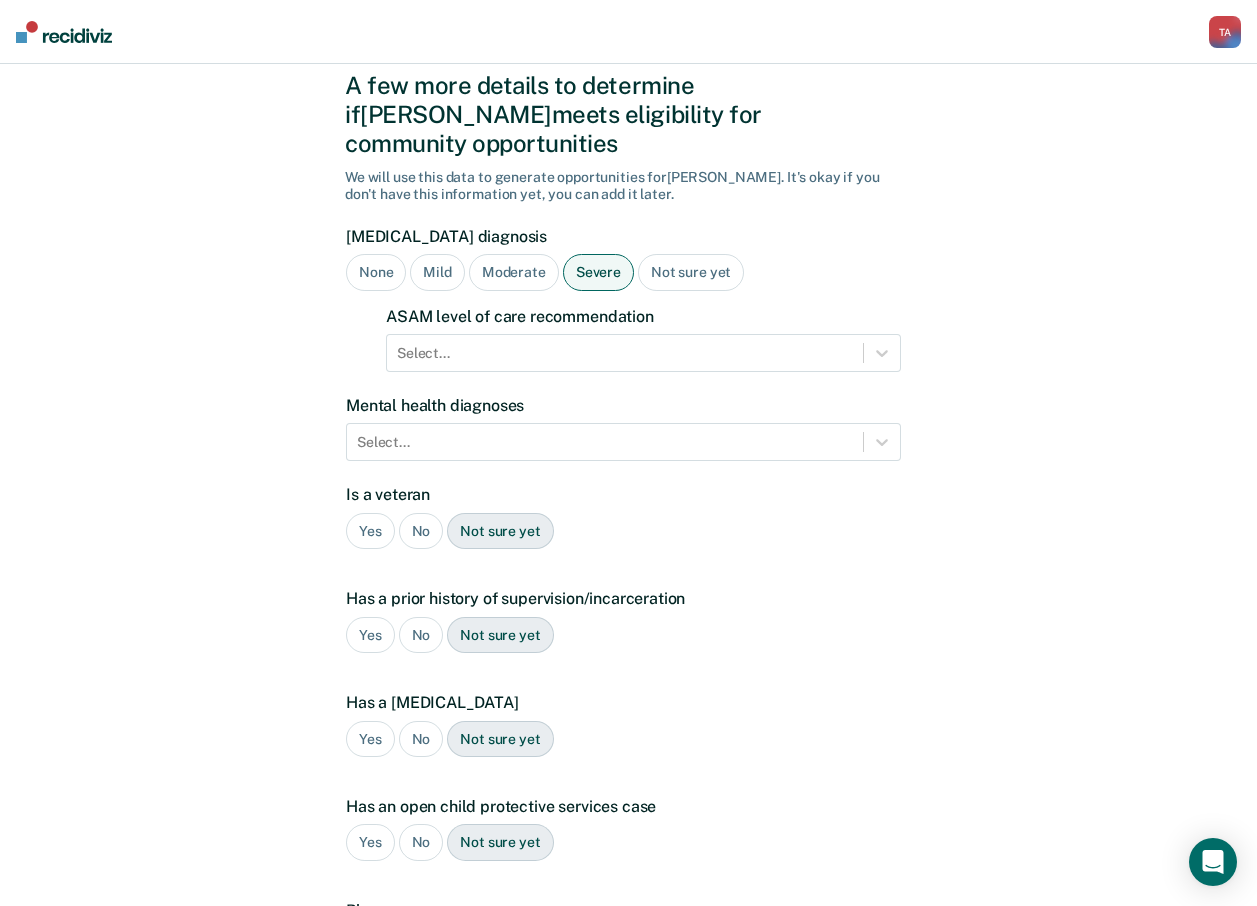 scroll, scrollTop: 100, scrollLeft: 0, axis: vertical 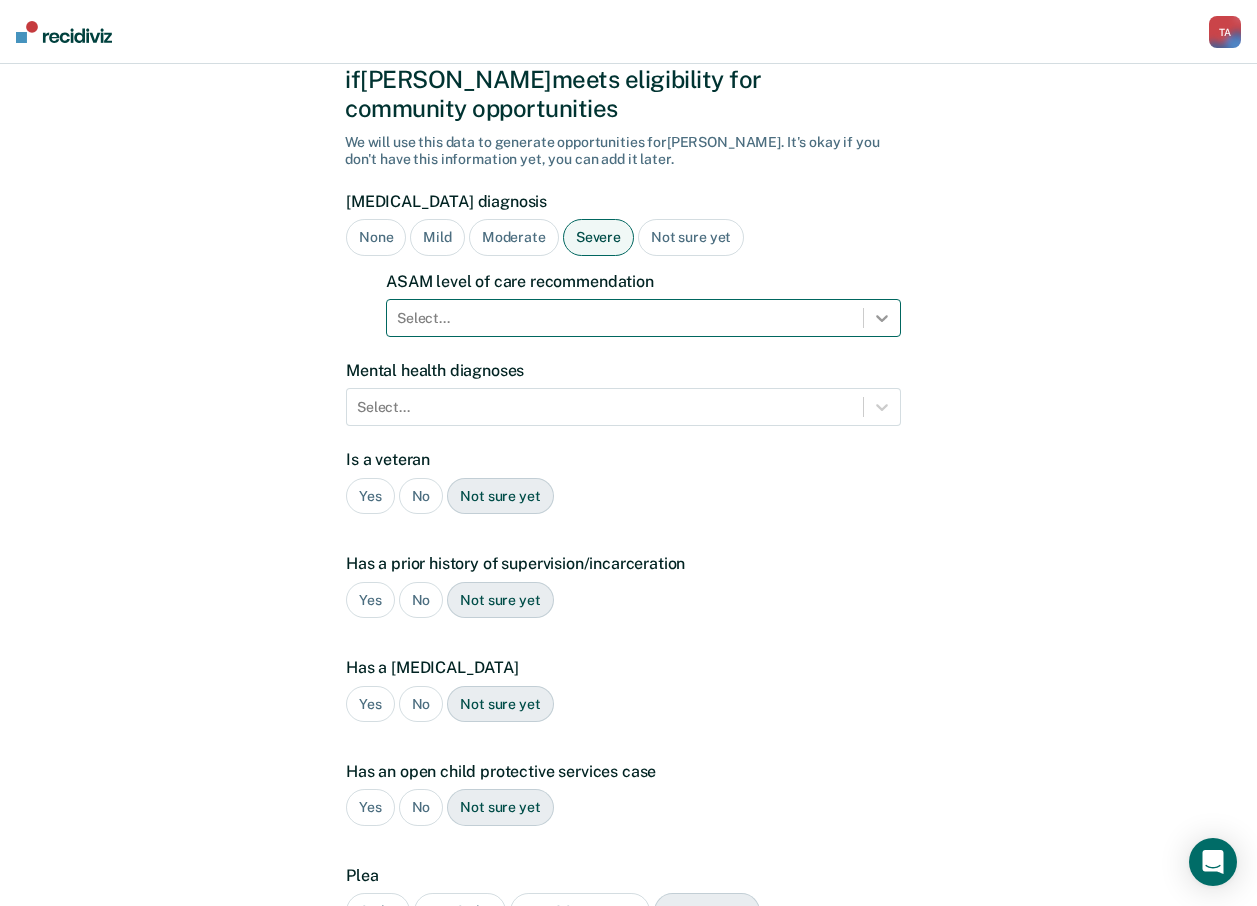 click at bounding box center [882, 318] 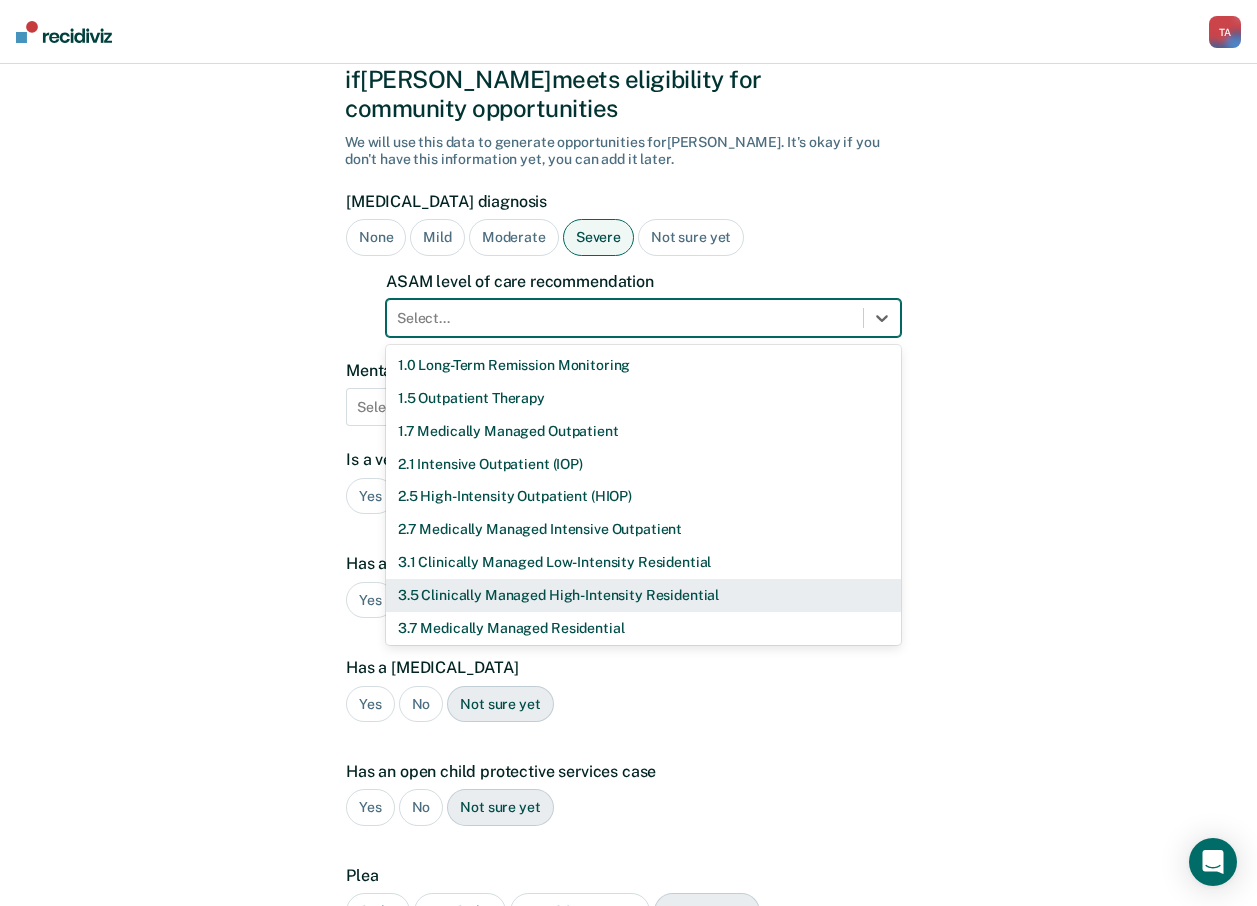 scroll, scrollTop: 69, scrollLeft: 0, axis: vertical 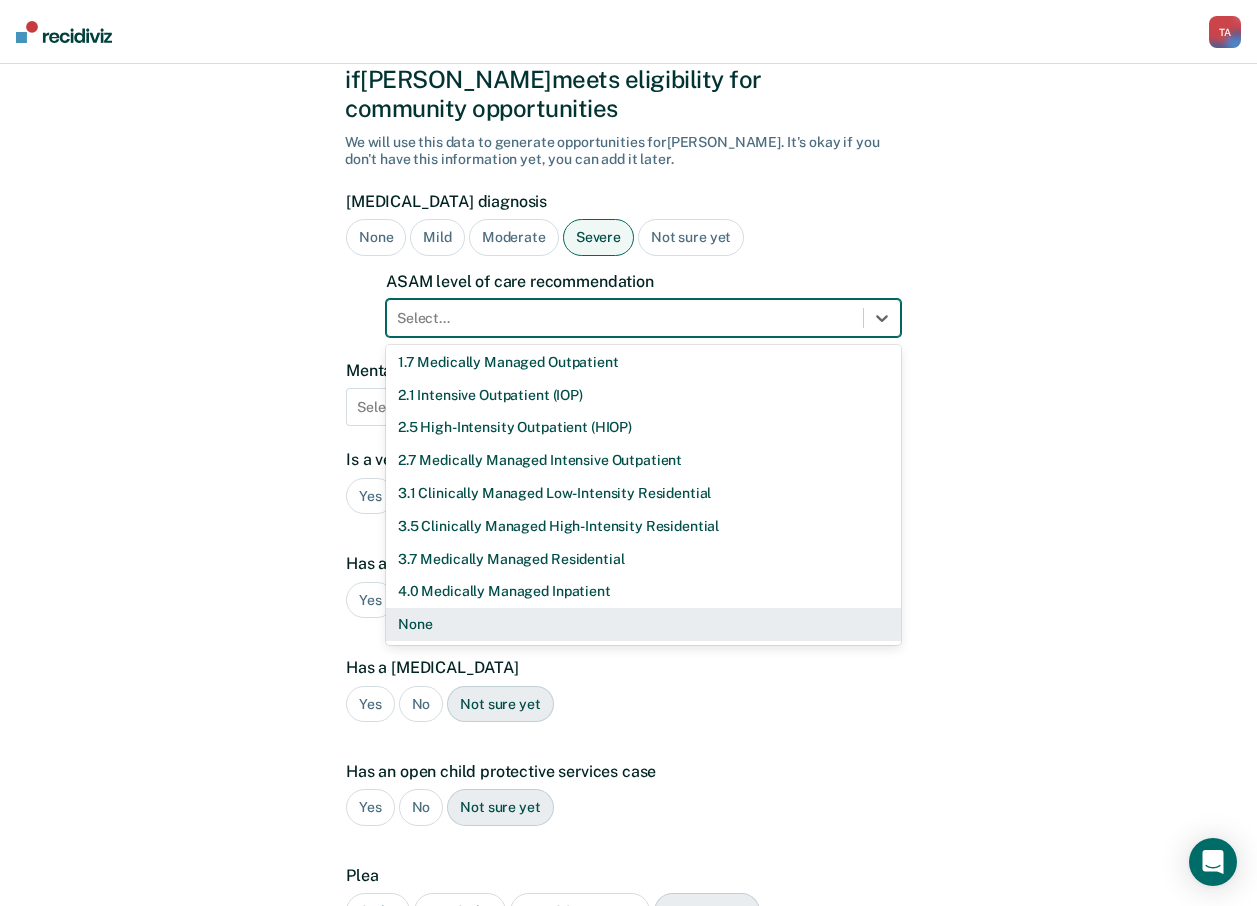click on "A few more details to determine if  [PERSON_NAME]  meets eligibility for community opportunities We will use this data to generate opportunities for  [PERSON_NAME] . It's okay if you don't have this information yet, you can add it later.   [MEDICAL_DATA] diagnosis  None Mild Moderate Severe Not sure yet ASAM level of care recommendation  11 results available. Use Up and Down to choose options, press Enter to select the currently focused option, press Escape to exit the menu, press Tab to select the option and exit the menu. Select... 1.0 Long-Term Remission Monitoring 1.5 Outpatient Therapy 1.7 Medically Managed Outpatient 2.1 Intensive Outpatient (IOP) 2.5 High-Intensity Outpatient (HIOP) 2.7 Medically Managed Intensive Outpatient 3.1 Clinically Managed Low-Intensity Residential 3.5 Clinically Managed High-Intensity Residential 3.7 Medically Managed Residential 4.0 Medically Managed Inpatient None Mental health diagnoses  Select... Is a veteran  Yes No Not sure yet Has a prior history of supervision/incarceration" at bounding box center [628, 539] 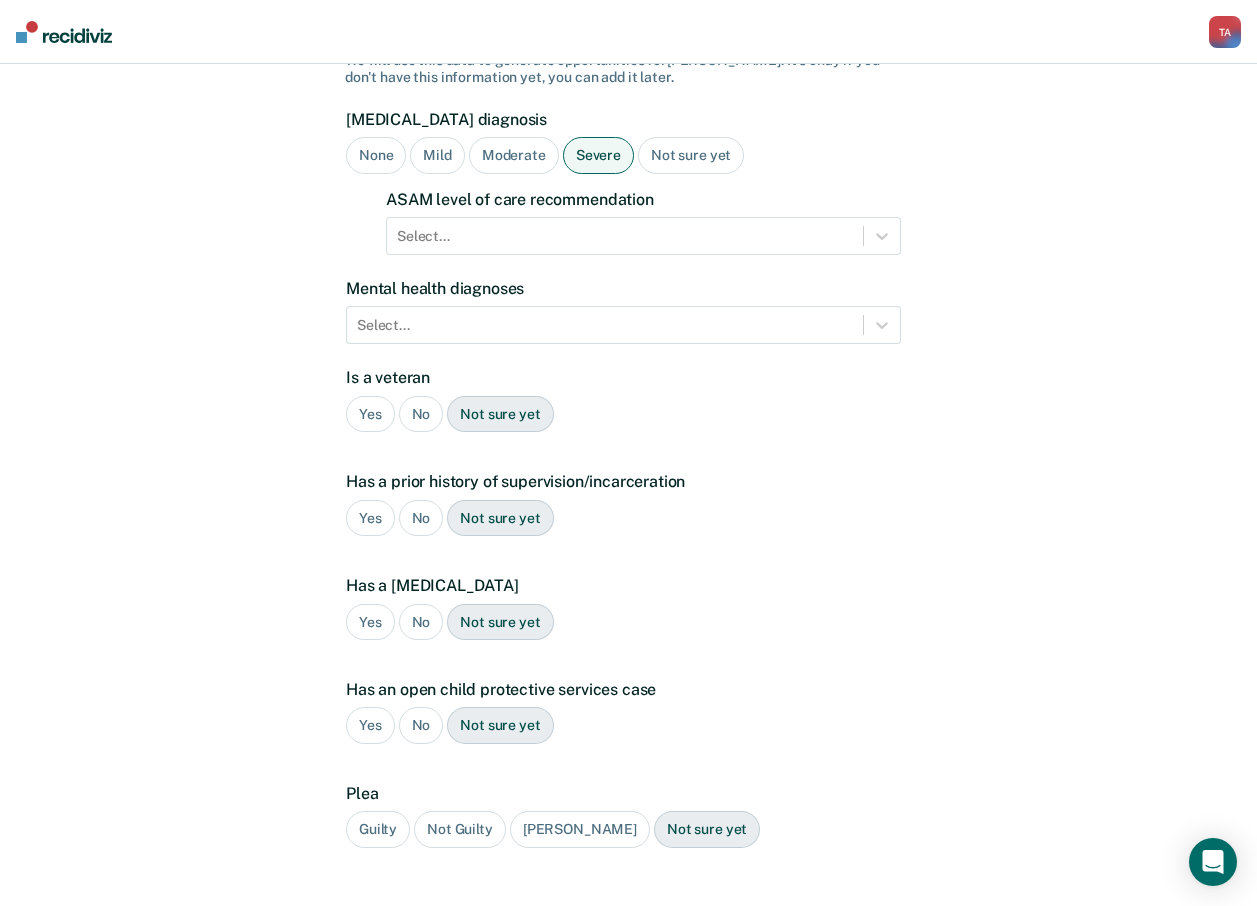 scroll, scrollTop: 279, scrollLeft: 0, axis: vertical 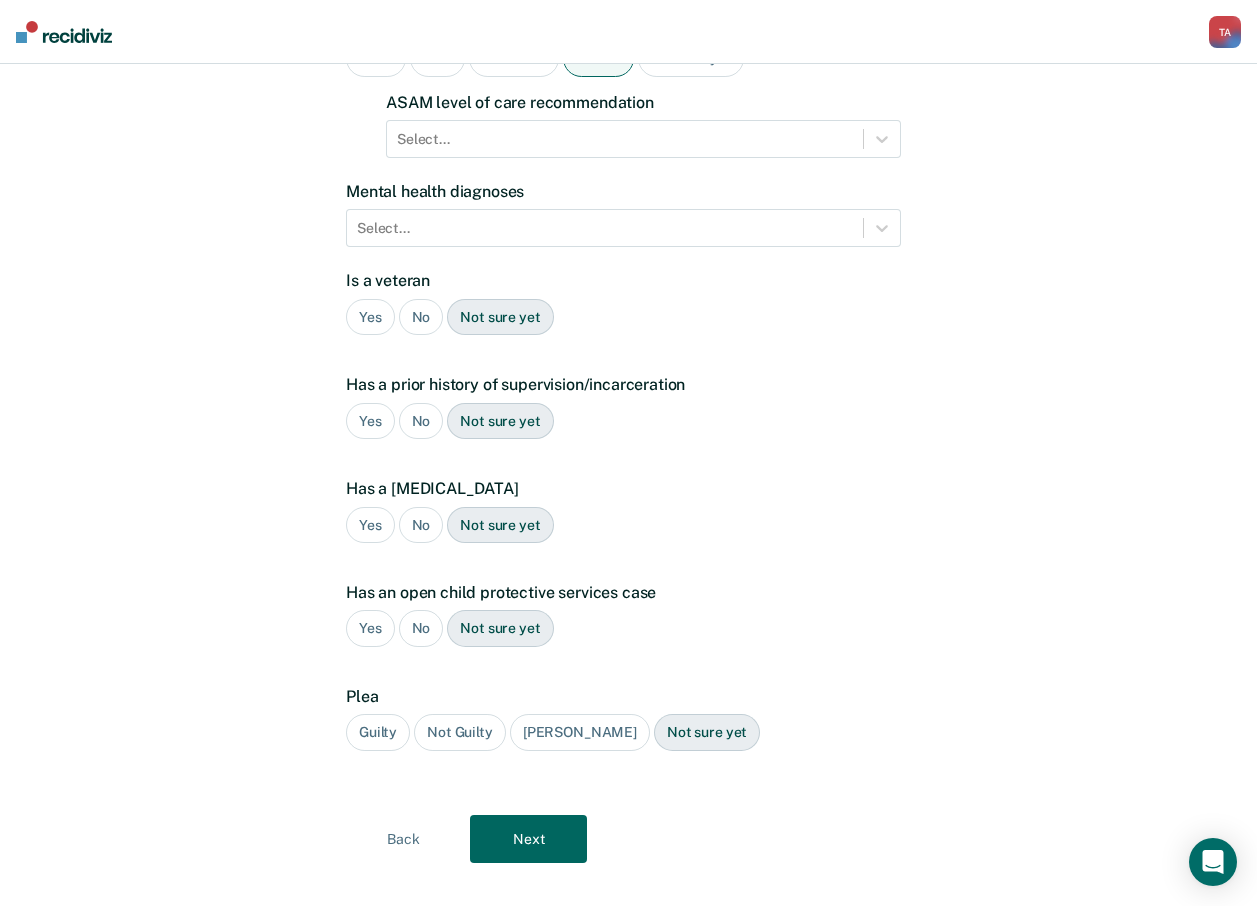 click on "No" at bounding box center (421, 317) 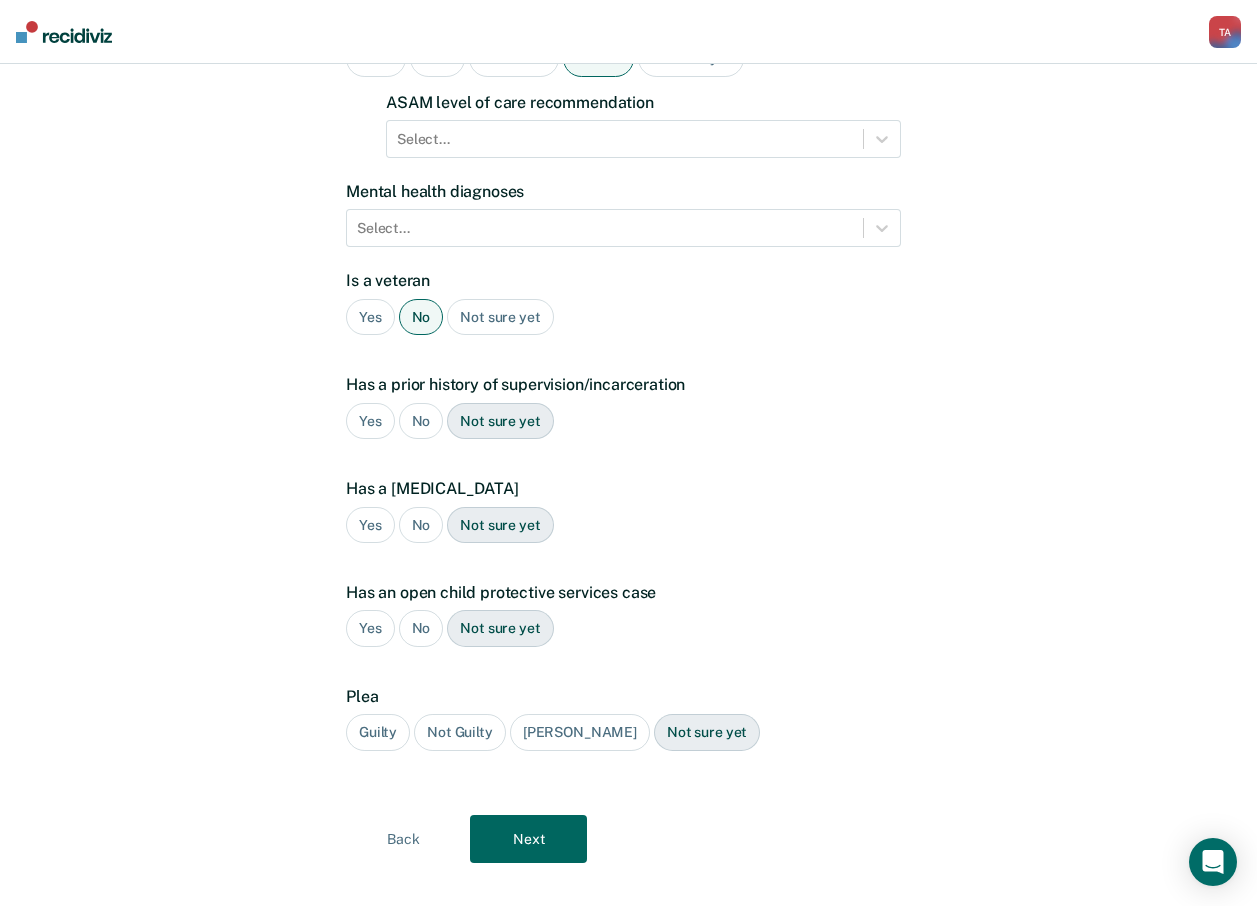click on "Yes" at bounding box center (370, 421) 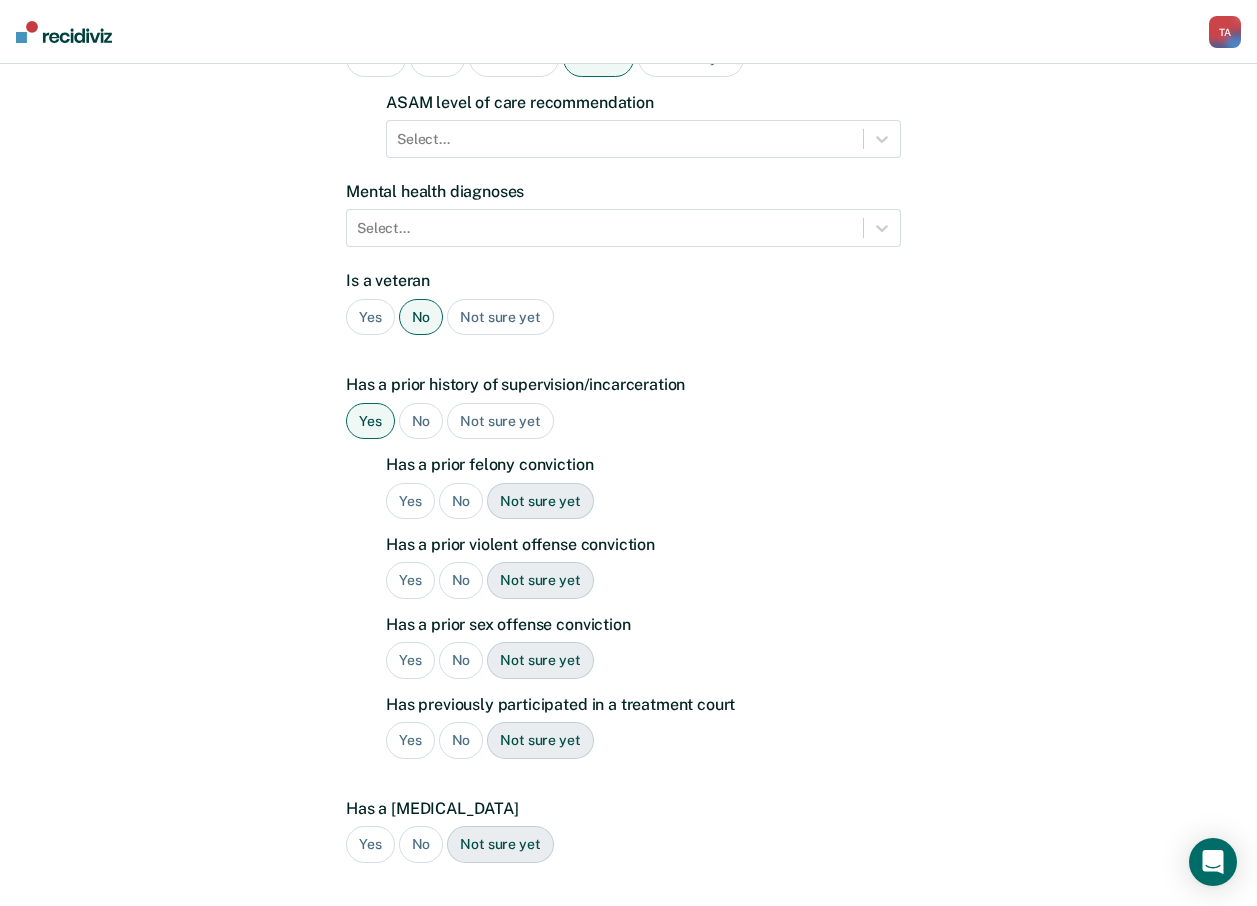 click on "Yes" at bounding box center [410, 501] 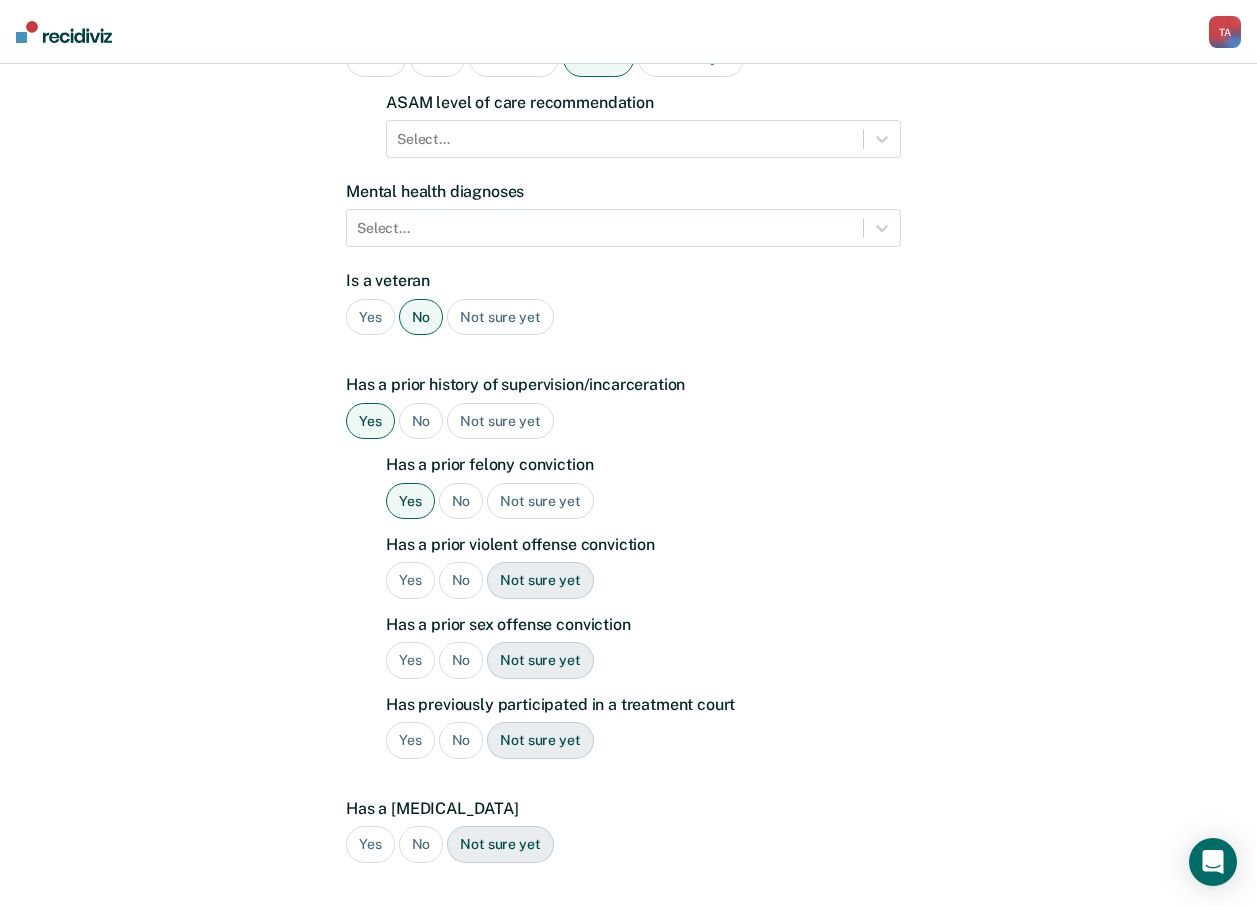 click on "Yes" at bounding box center [410, 580] 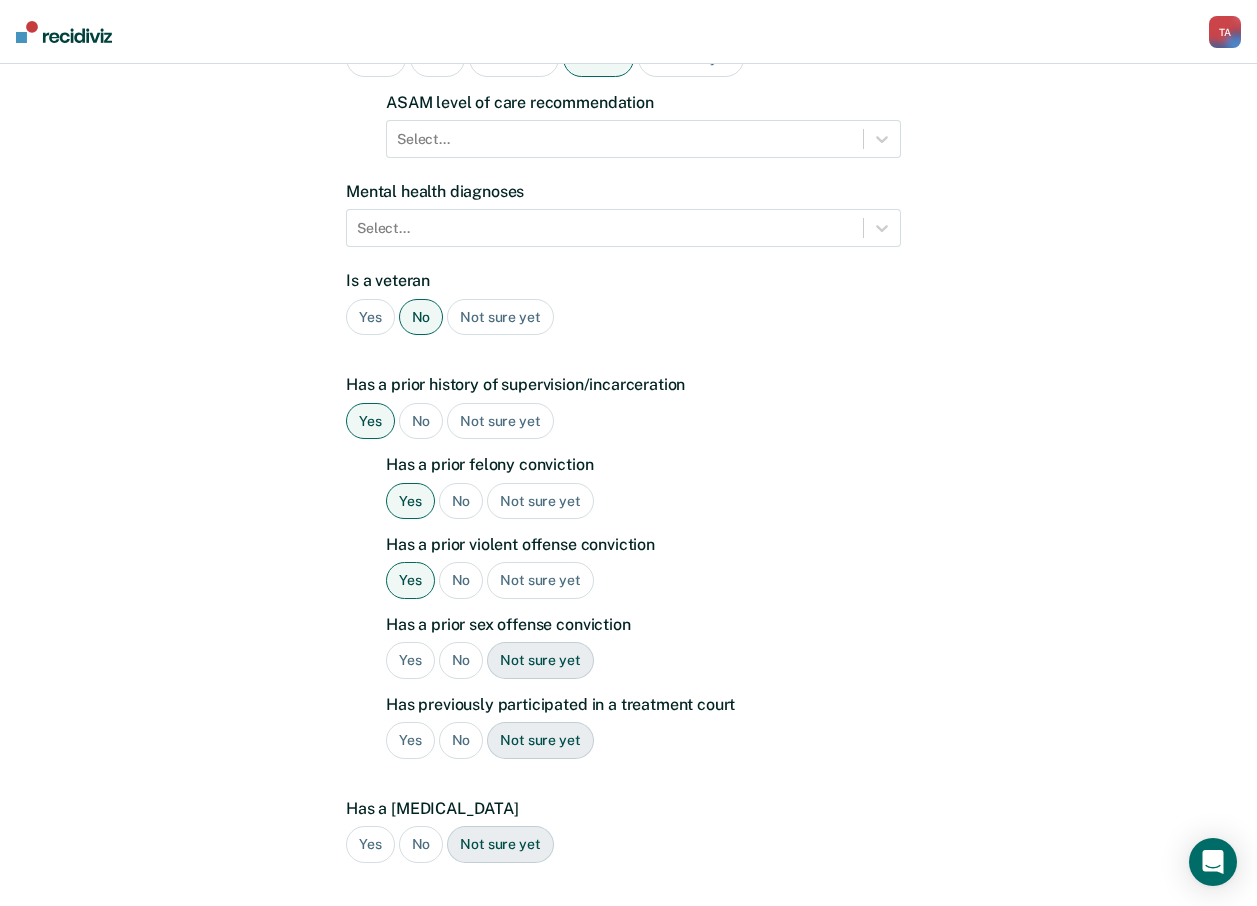 click on "No" at bounding box center [461, 660] 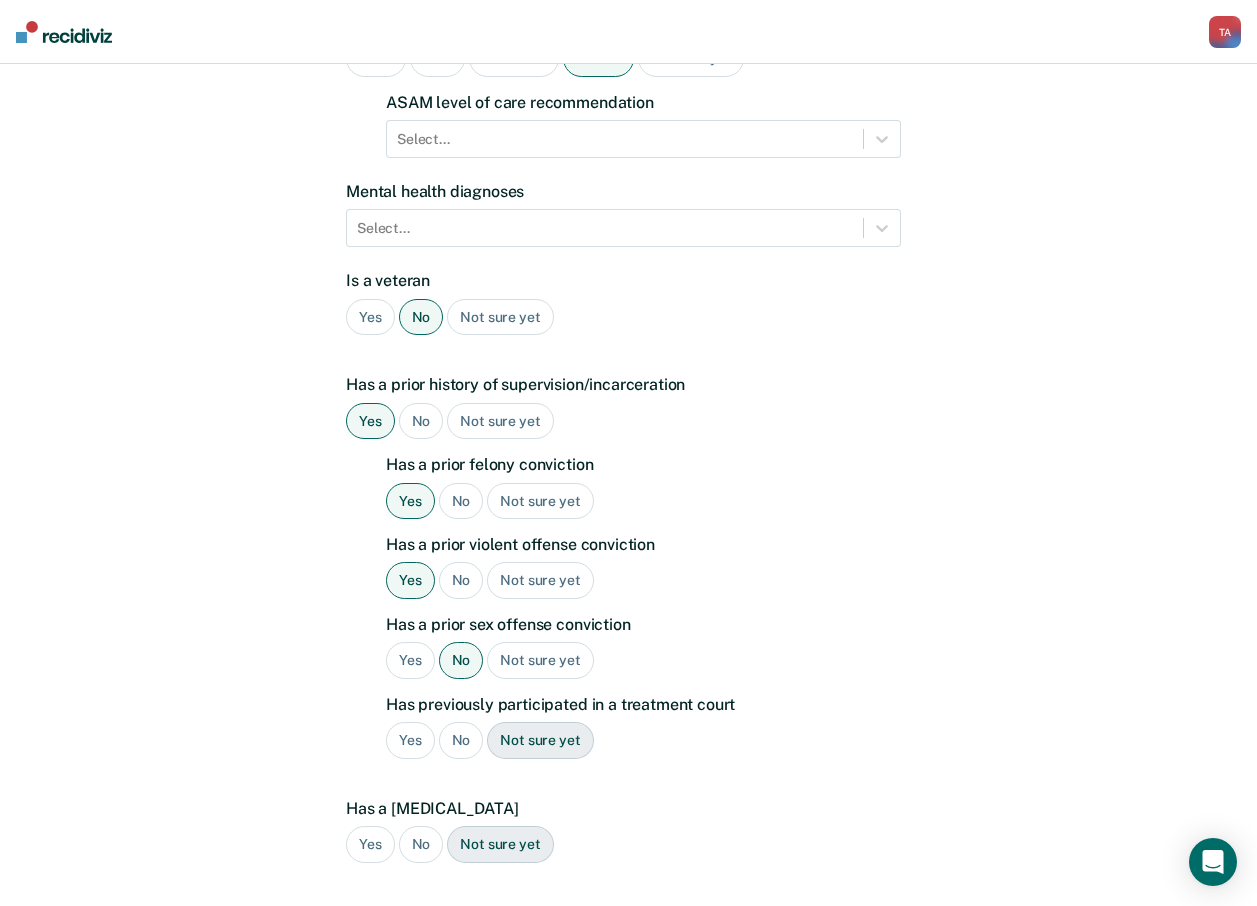 click on "No" at bounding box center (461, 740) 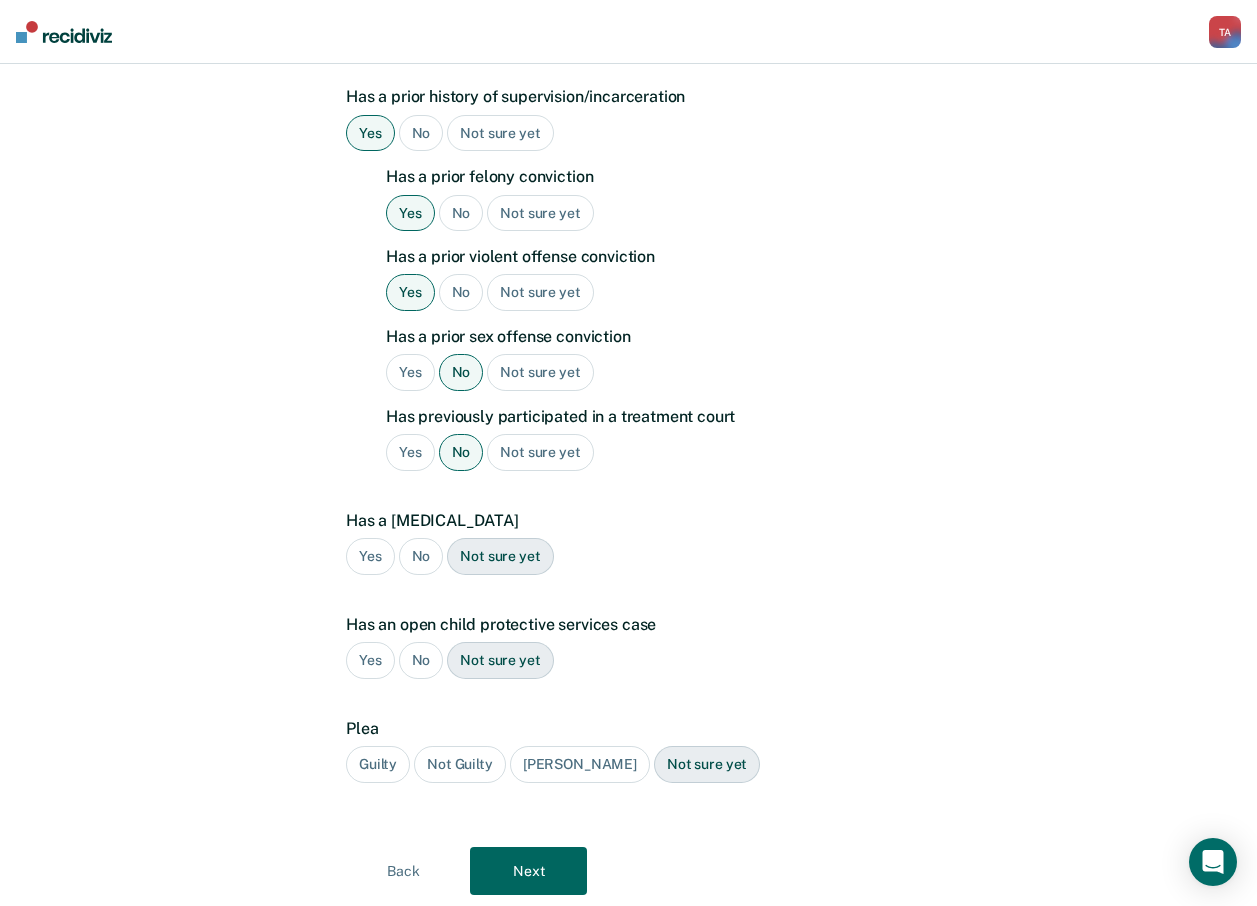 scroll, scrollTop: 579, scrollLeft: 0, axis: vertical 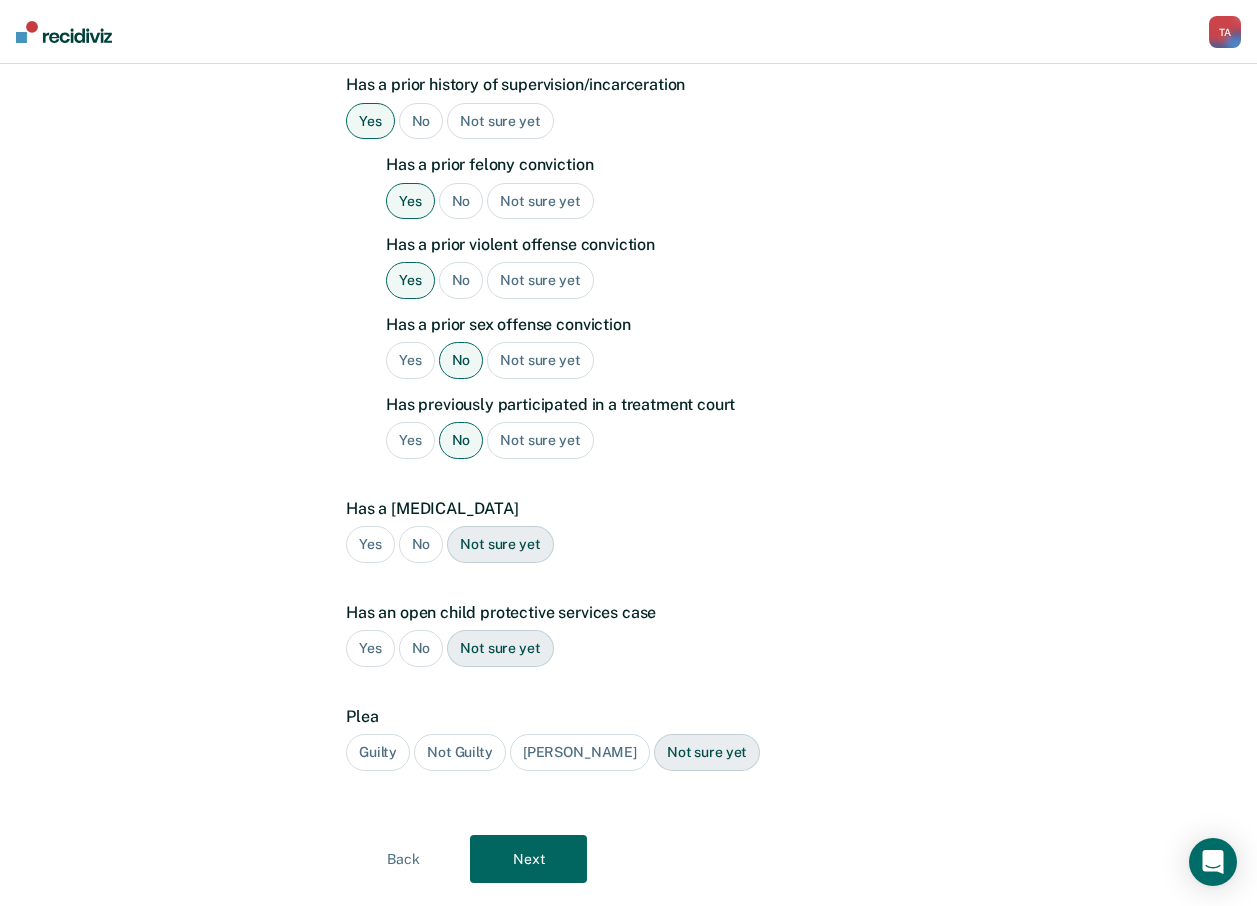 click on "Guilty" at bounding box center (378, 752) 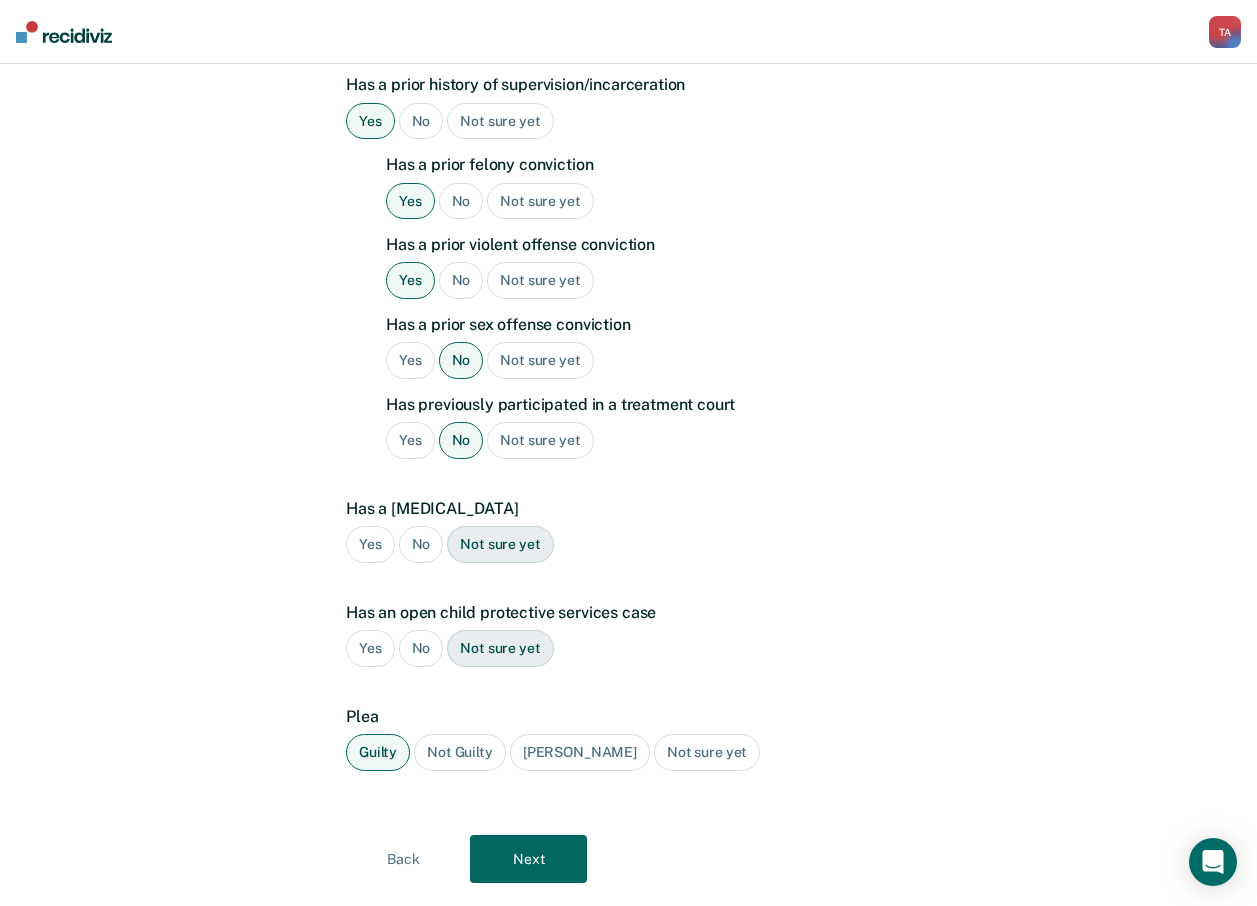 click on "Next" at bounding box center [528, 859] 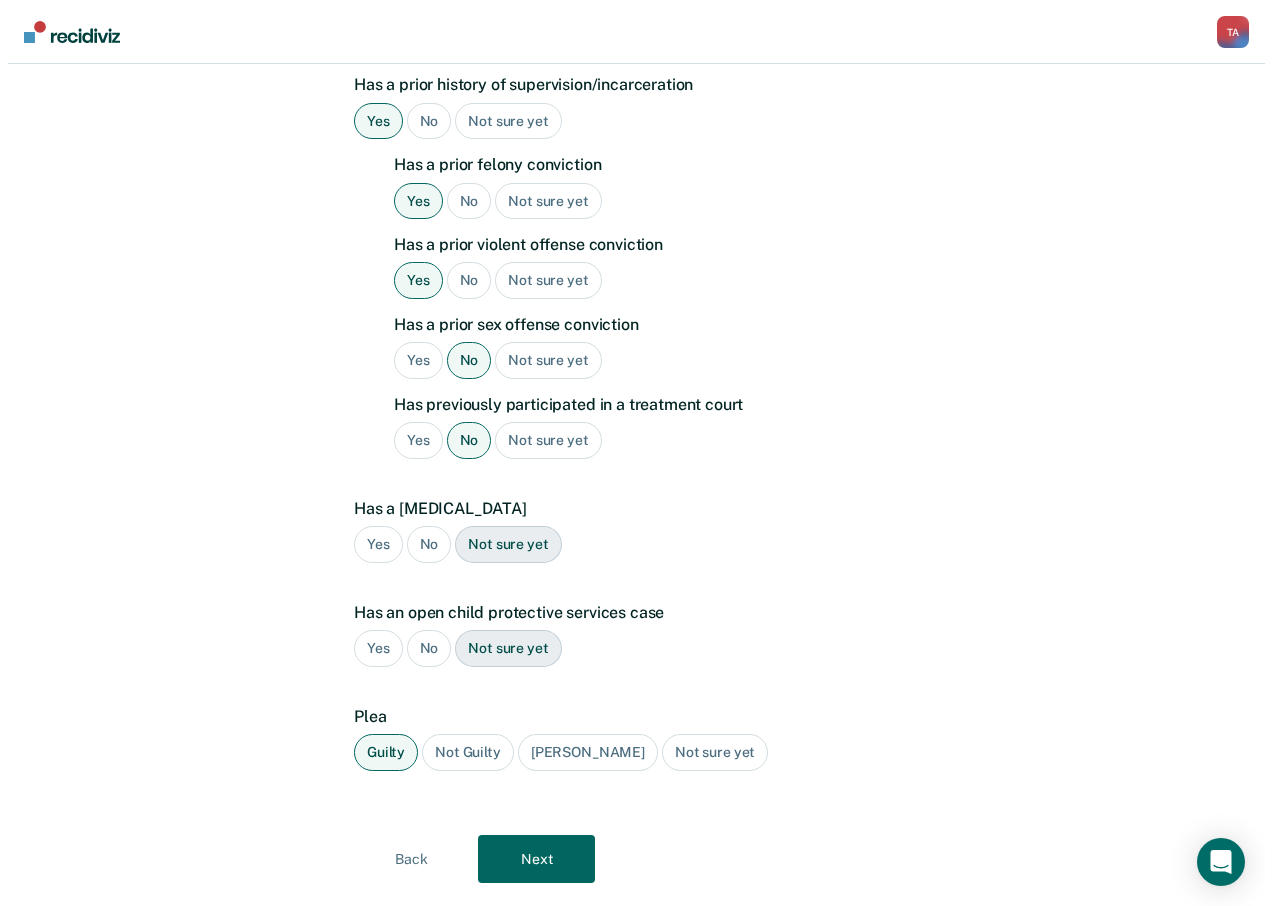 scroll, scrollTop: 0, scrollLeft: 0, axis: both 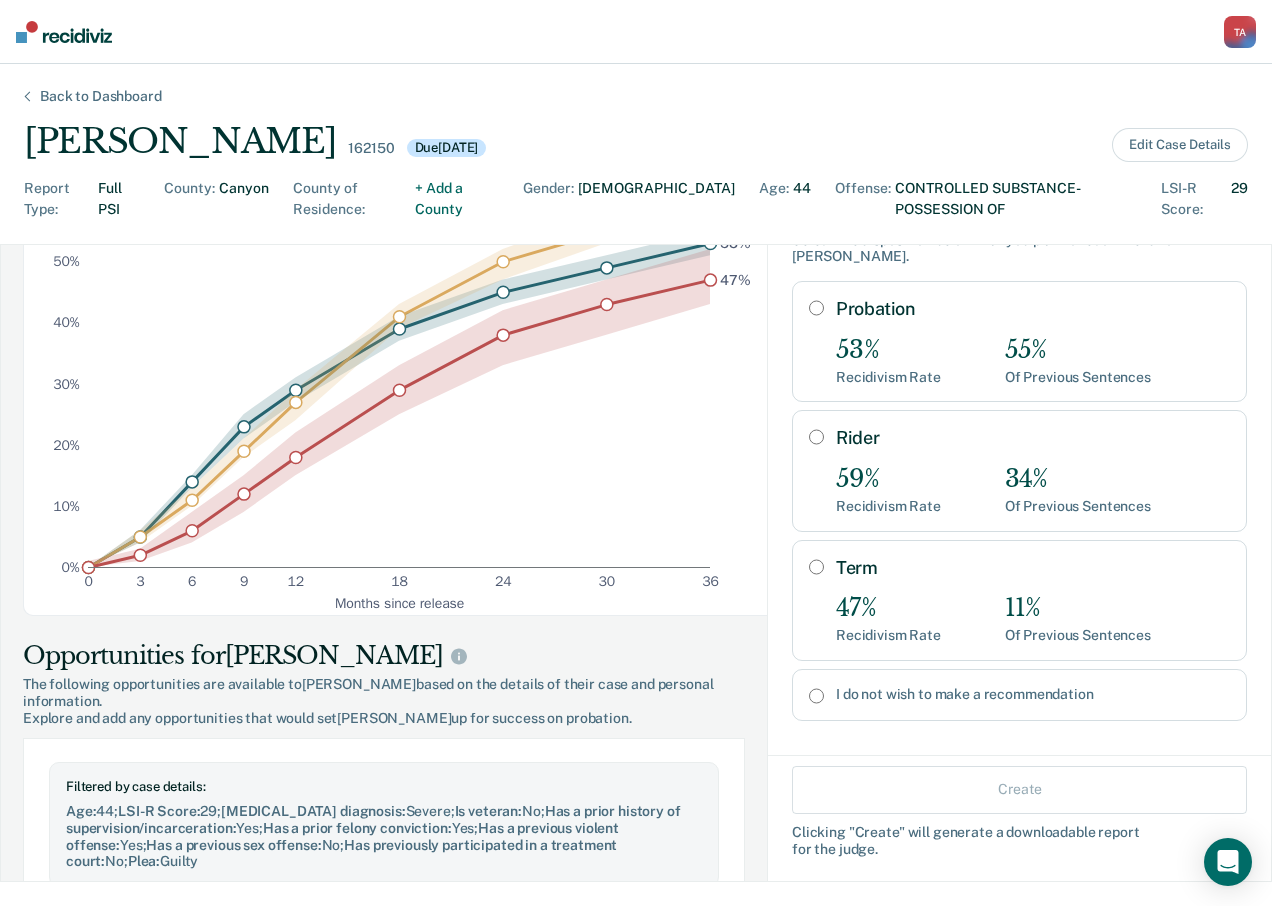 drag, startPoint x: 970, startPoint y: 684, endPoint x: 928, endPoint y: 699, distance: 44.598206 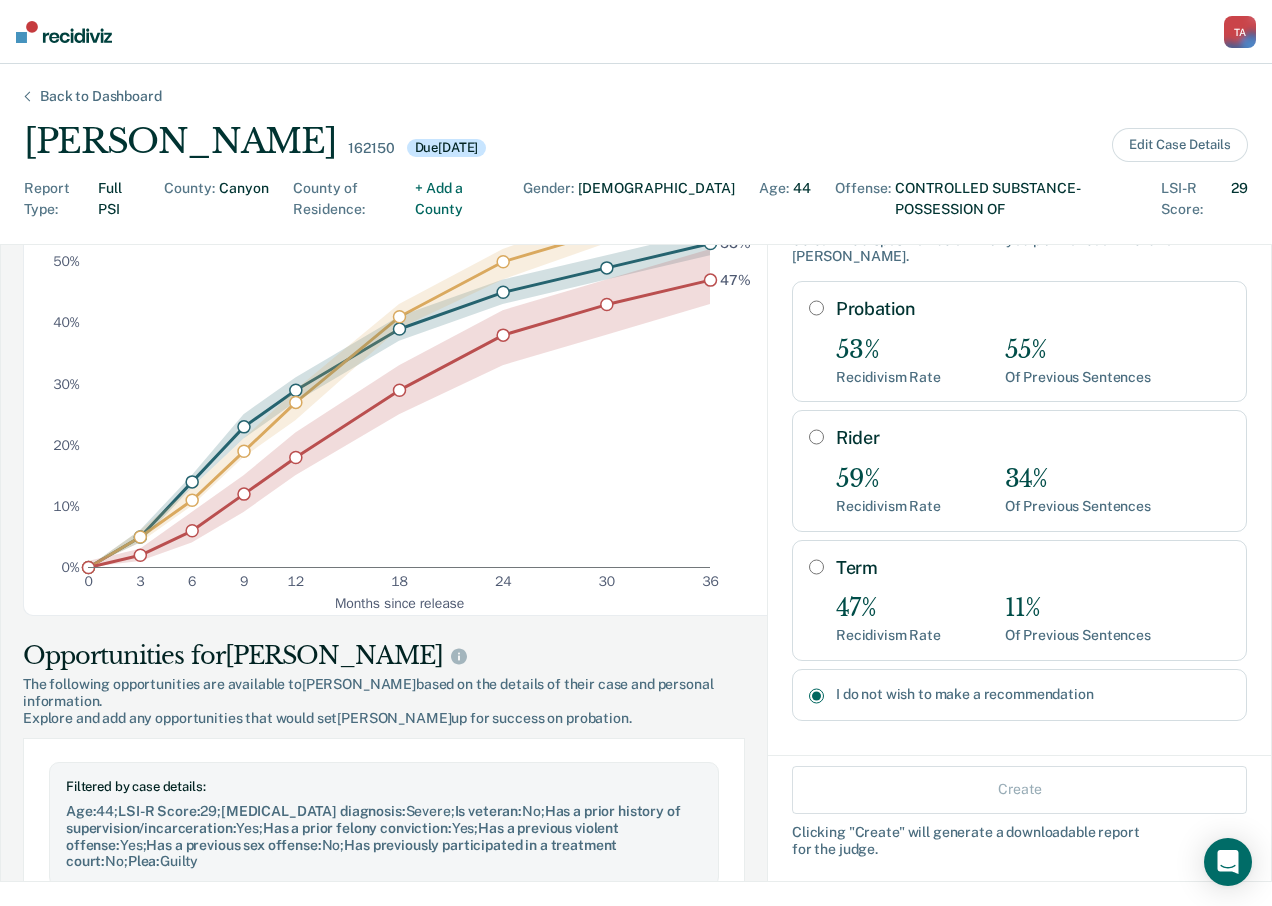 click on "I do not wish to make a recommendation" at bounding box center (816, 696) 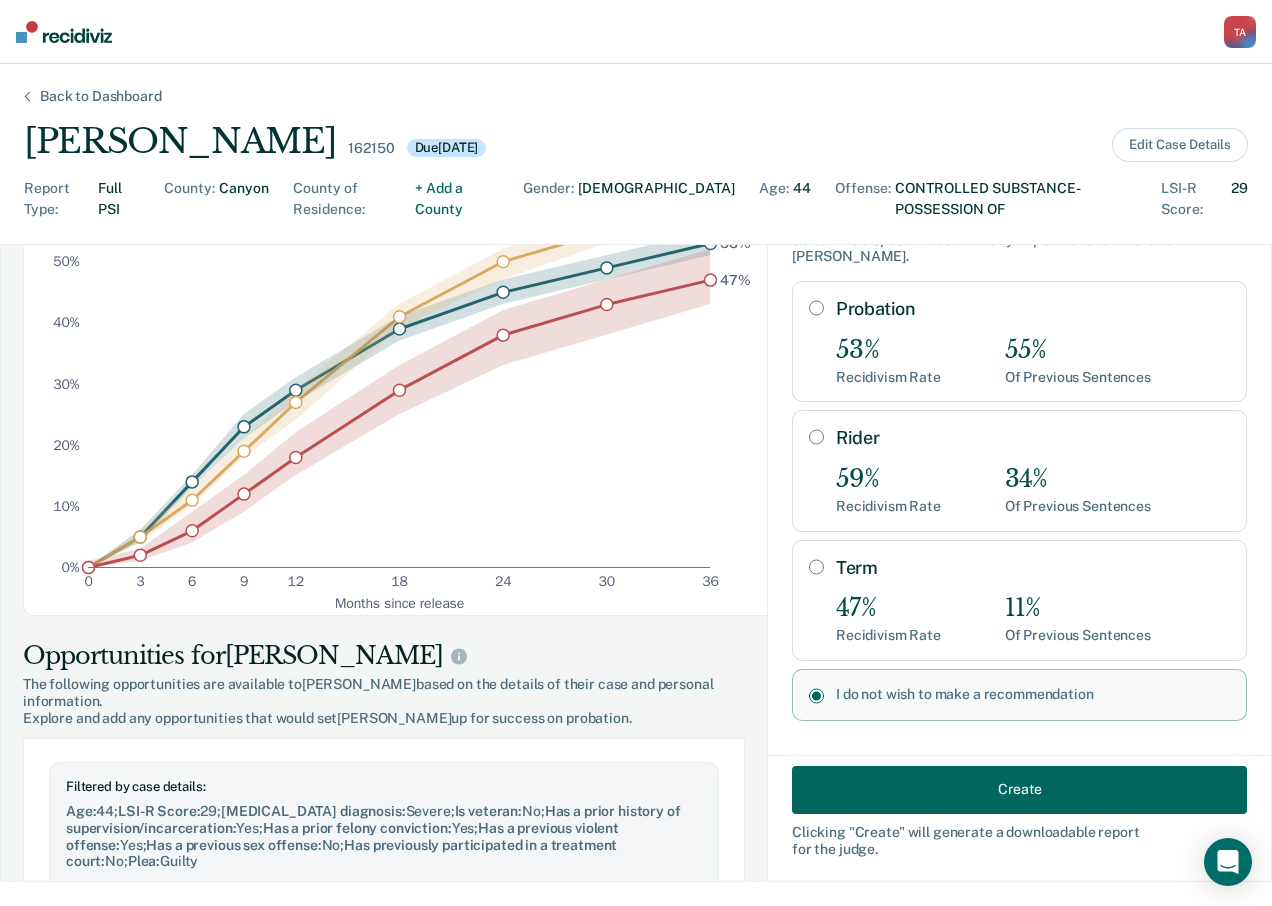 click on "Create" at bounding box center [1019, 789] 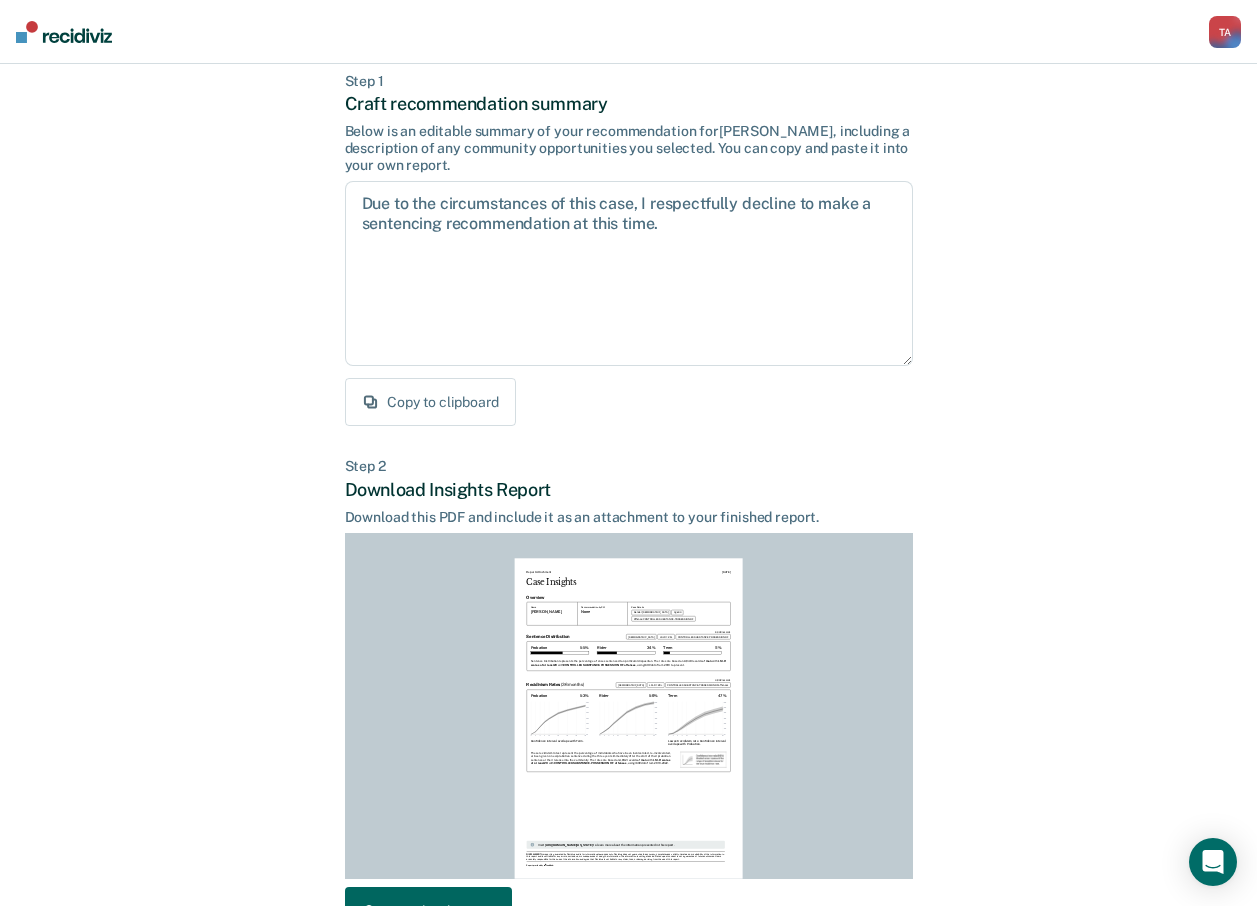 scroll, scrollTop: 234, scrollLeft: 0, axis: vertical 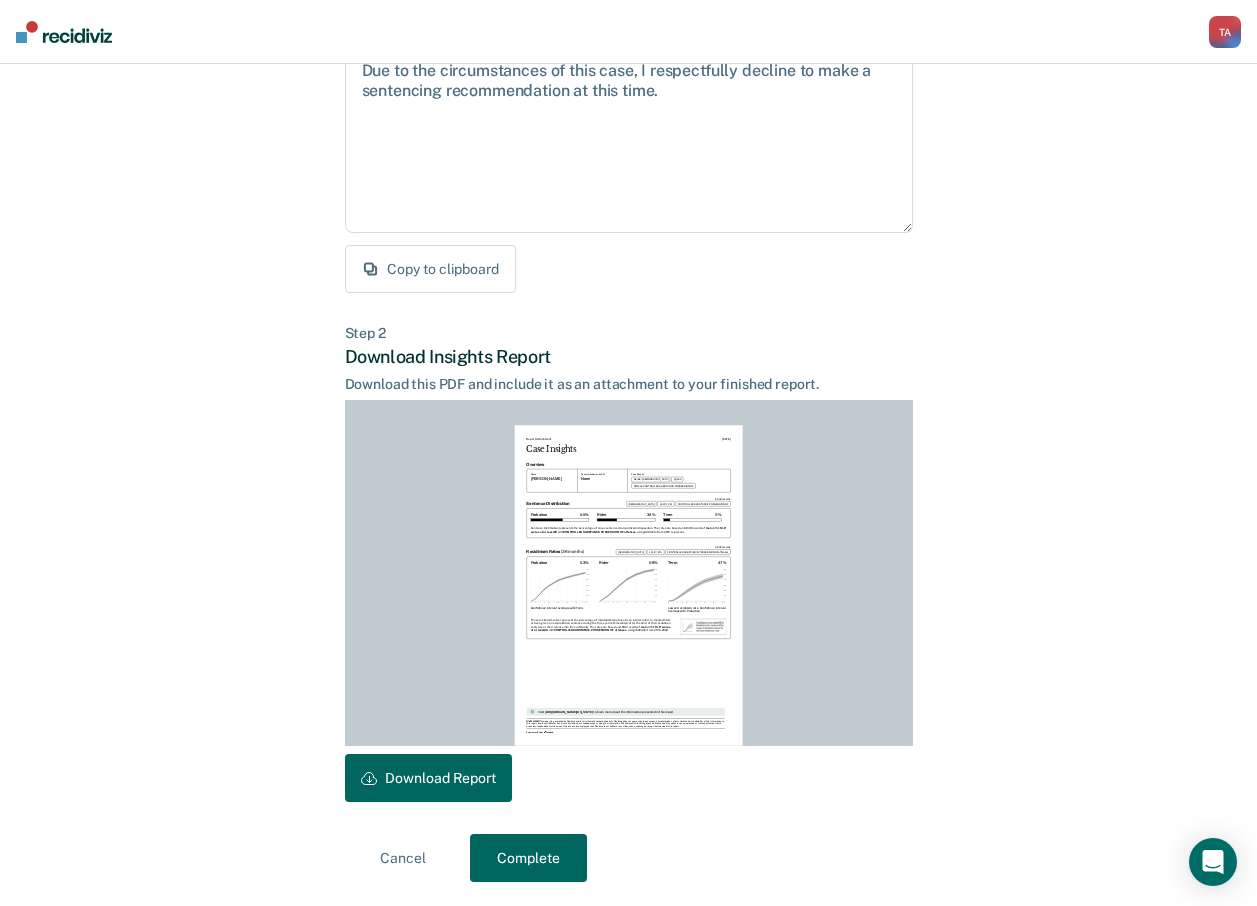 click on "Download Report" at bounding box center [428, 778] 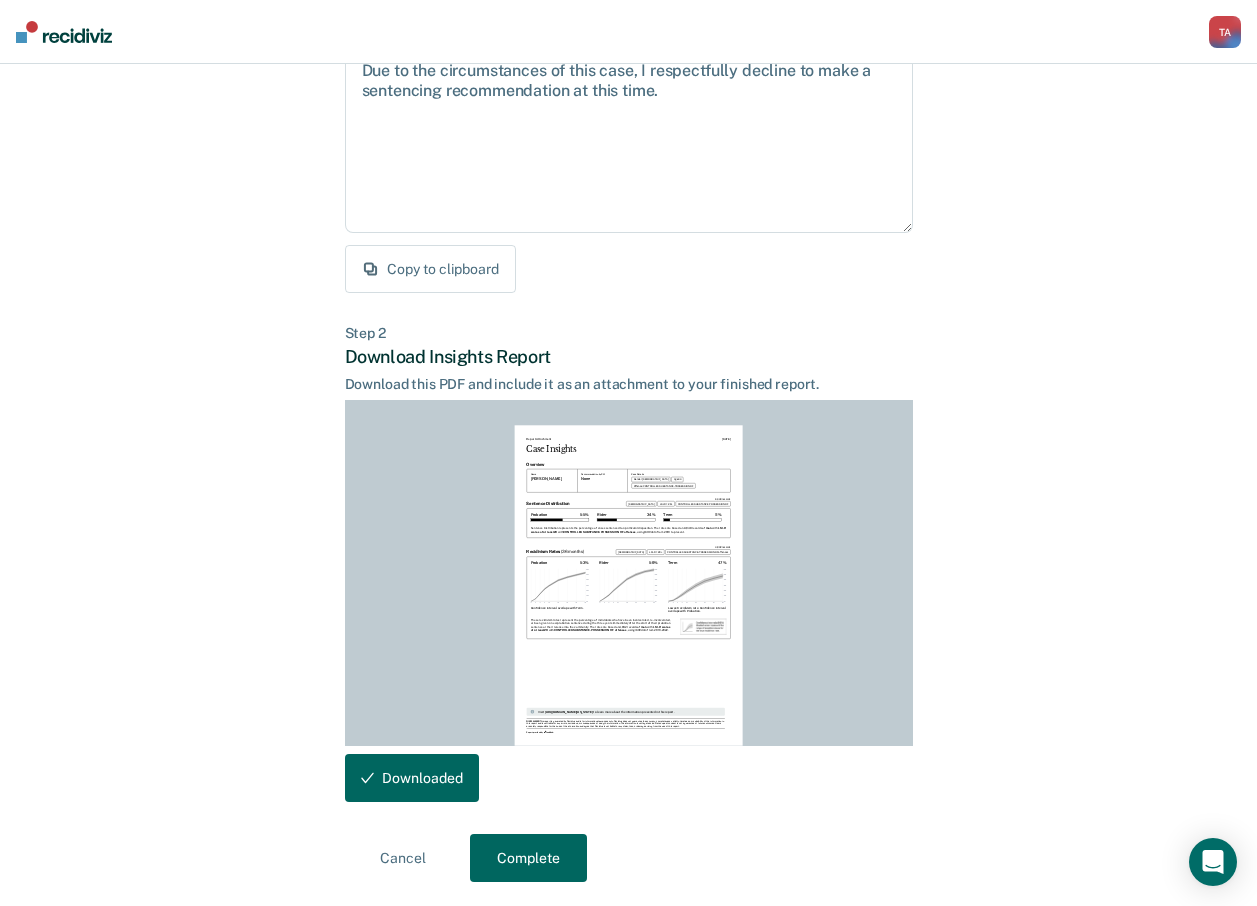 scroll, scrollTop: 0, scrollLeft: 0, axis: both 